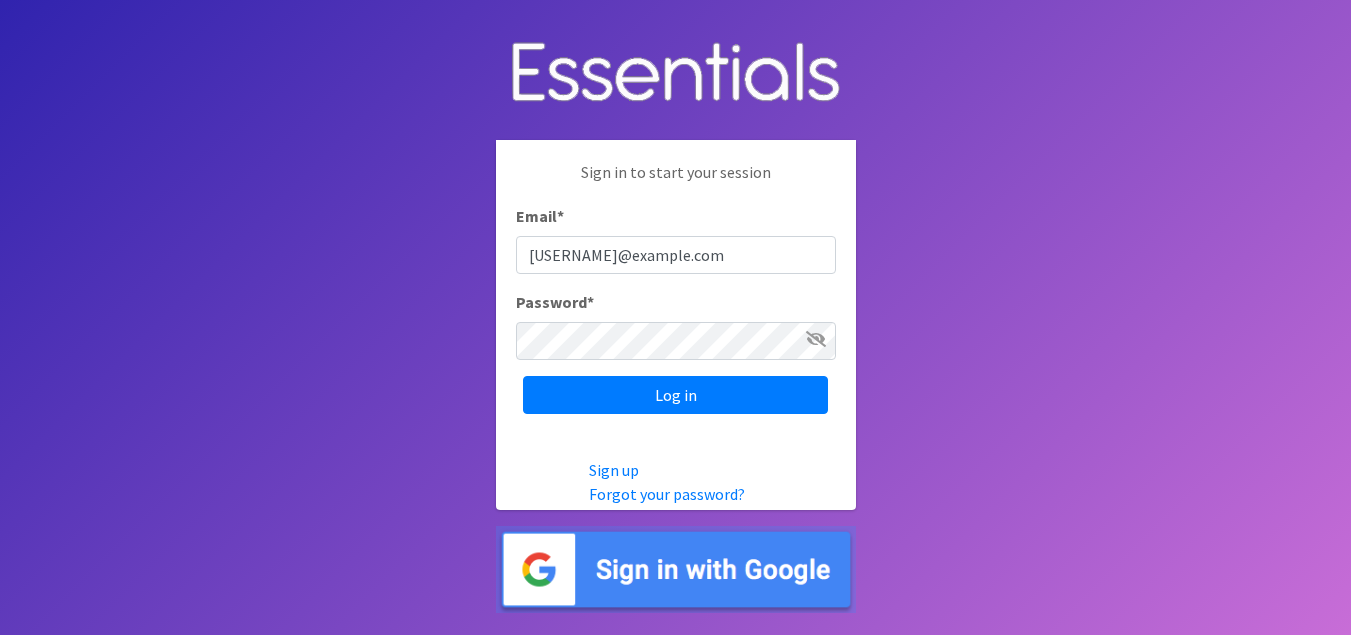 scroll, scrollTop: 0, scrollLeft: 0, axis: both 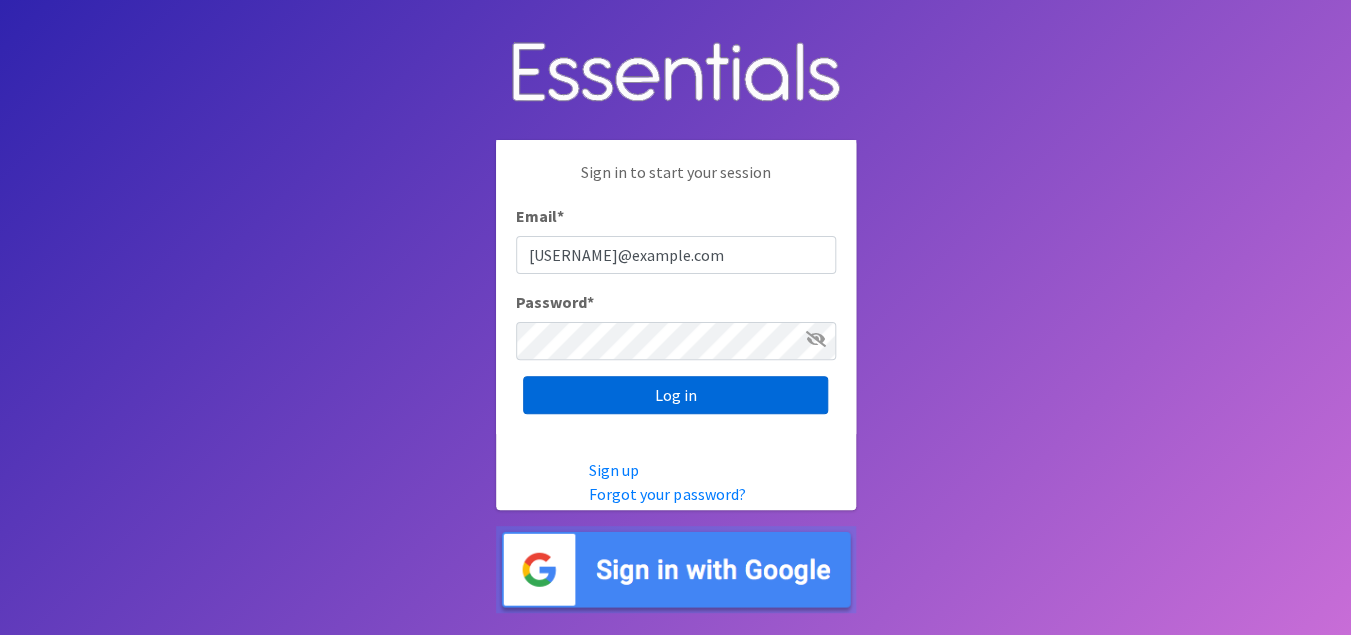 type on "[USERNAME]@example.com" 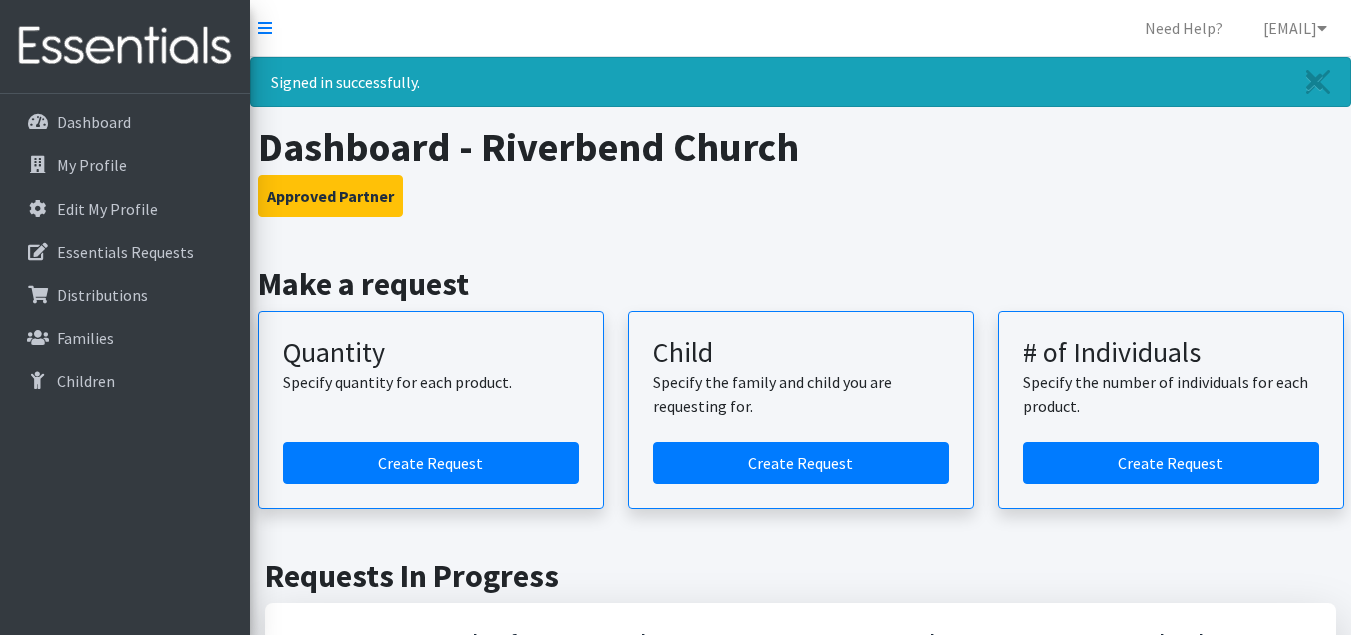 scroll, scrollTop: 0, scrollLeft: 0, axis: both 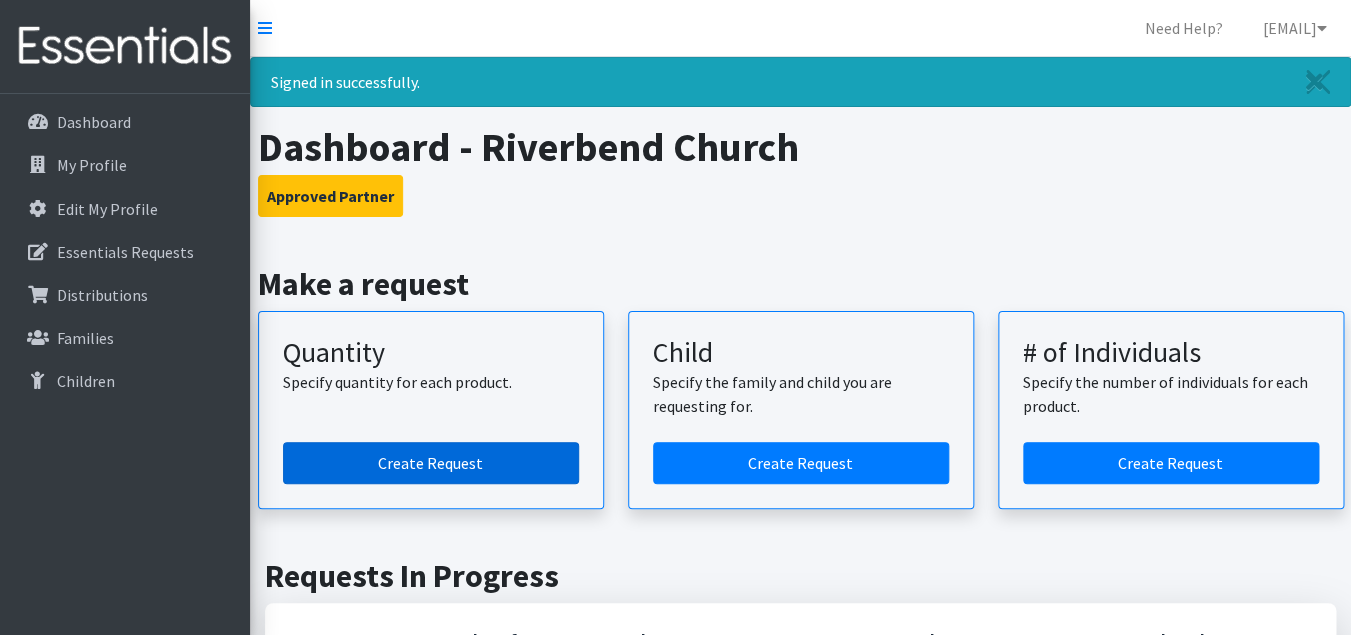 click on "Create Request" at bounding box center [431, 463] 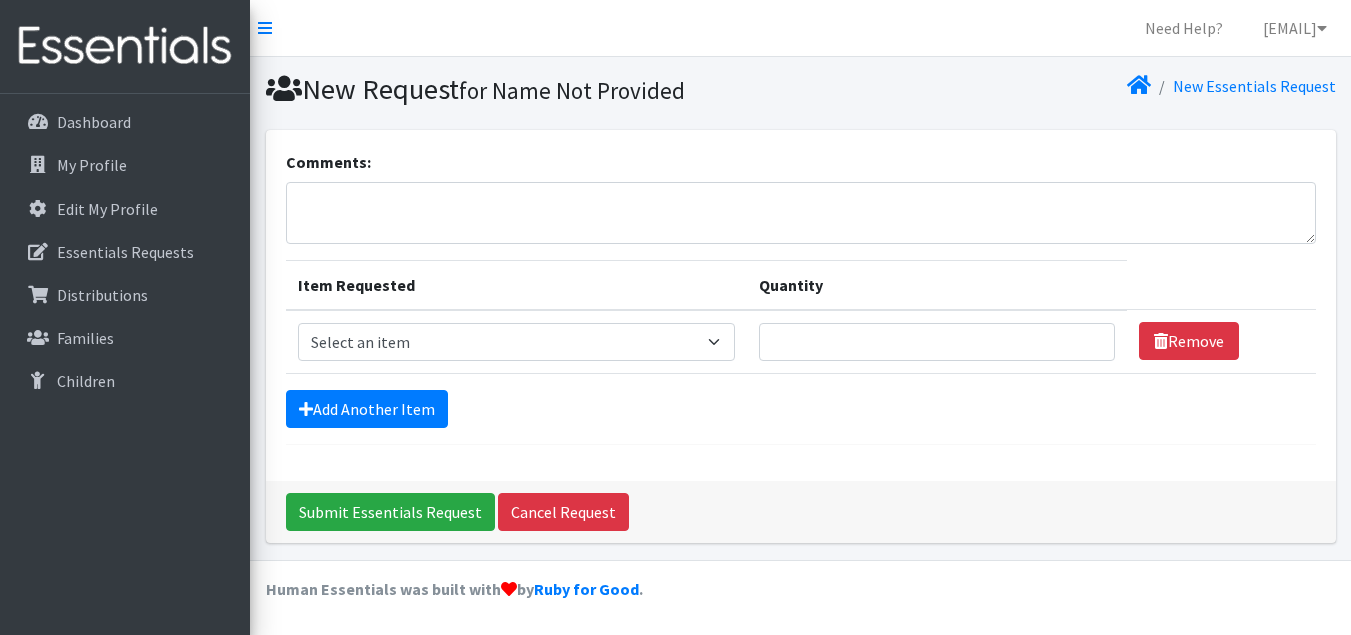 scroll, scrollTop: 0, scrollLeft: 0, axis: both 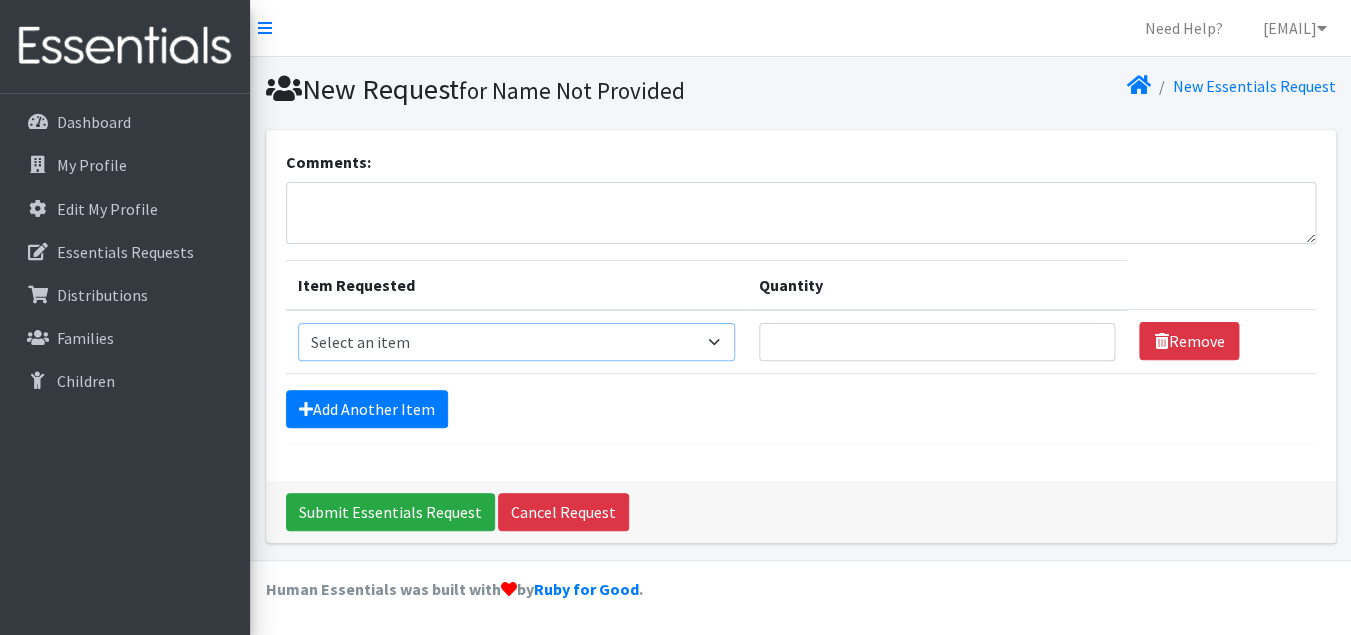 click on "Select an item
Baby Formula
Kids (Newborn)
Kids (Preemie)
Kids (Size 1)
Kids (Size 2)
Kids (Size 3)
Kids (Size 4)
Kids (Size 5)
Kids (Size 6)
Kids (Size 7)
Kids Swimmers
Kids Wipes (Baby) (# ofPacks)
Period Liners
Period Pads
Period Tampons
Toddler Goodnights L/XL (60-125 lbs)
Toddler Goodnights S/M (38-65 lbs)
Toddler Pull-Ups (2T-3T)
Toddler Pull-Ups (3T-4T)
Toddler Pull-Ups (4T-5T)" at bounding box center [516, 342] 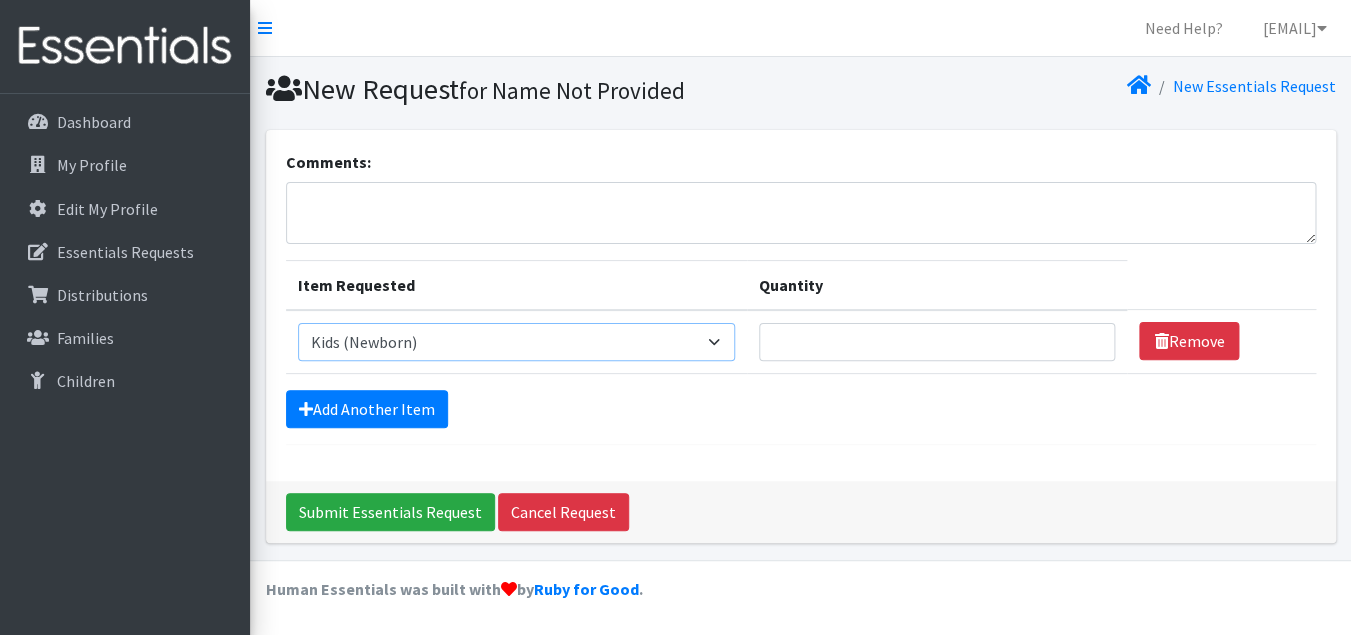 click on "Kids (Newborn)" at bounding box center [0, 0] 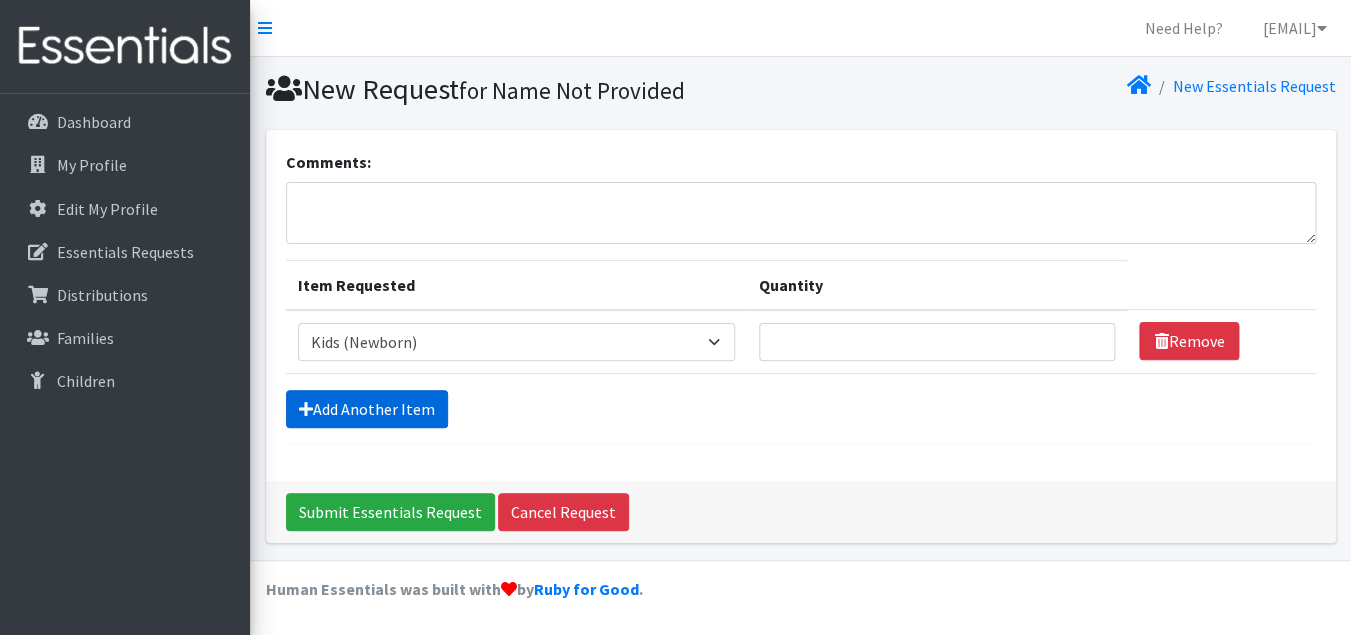 click on "Add Another Item" at bounding box center (367, 409) 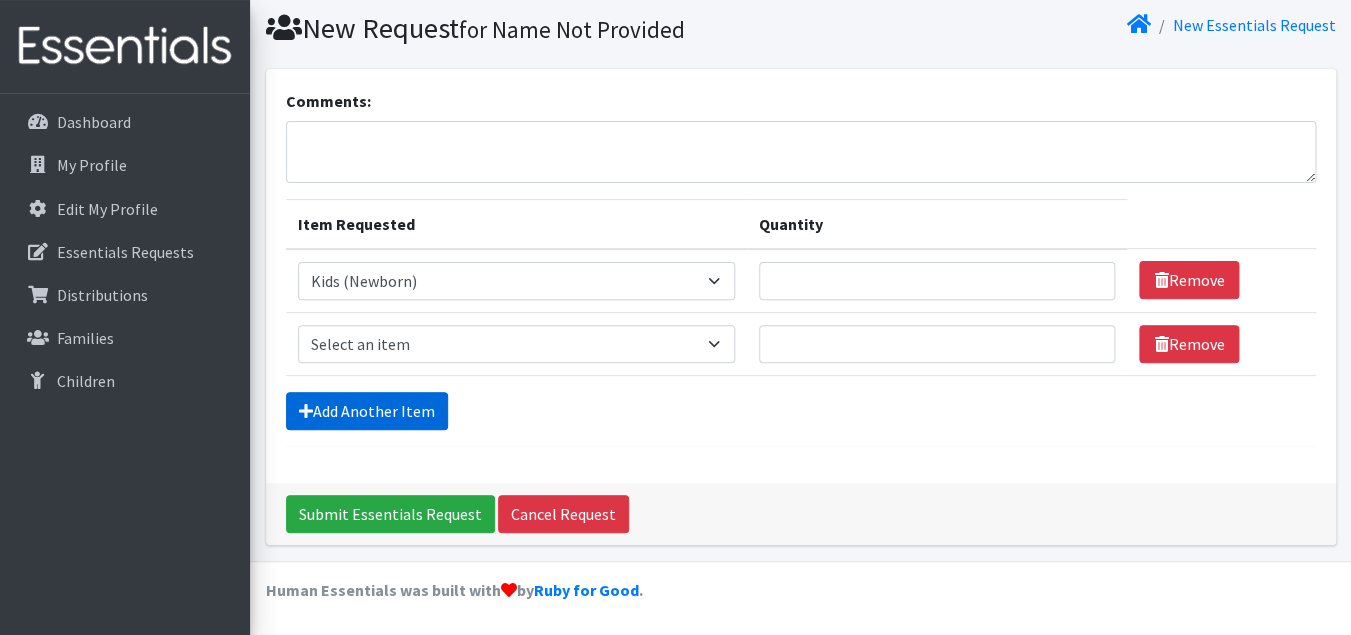 scroll, scrollTop: 62, scrollLeft: 0, axis: vertical 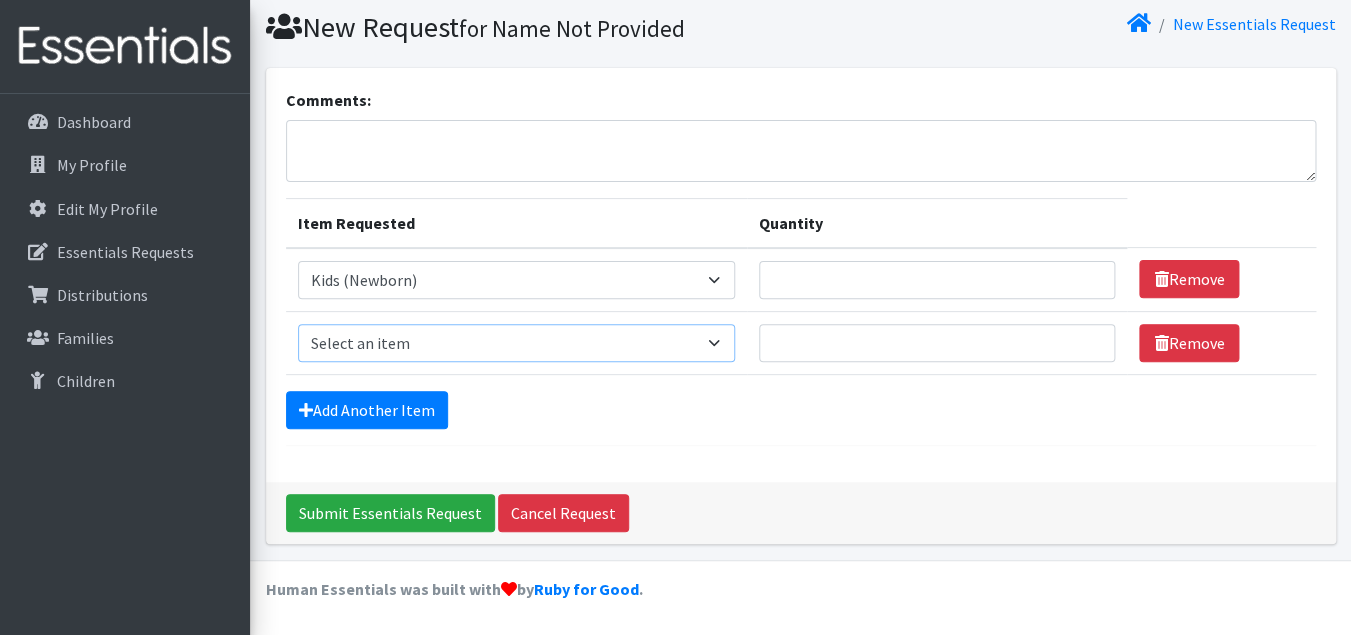 click on "Select an item
Baby Formula
Kids (Newborn)
Kids (Preemie)
Kids (Size 1)
Kids (Size 2)
Kids (Size 3)
Kids (Size 4)
Kids (Size 5)
Kids (Size 6)
Kids (Size 7)
Kids Swimmers
Kids Wipes (Baby) (# ofPacks)
Period Liners
Period Pads
Period Tampons
Toddler Goodnights L/XL (60-125 lbs)
Toddler Goodnights S/M (38-65 lbs)
Toddler Pull-Ups (2T-3T)
Toddler Pull-Ups (3T-4T)
Toddler Pull-Ups (4T-5T)" at bounding box center (516, 343) 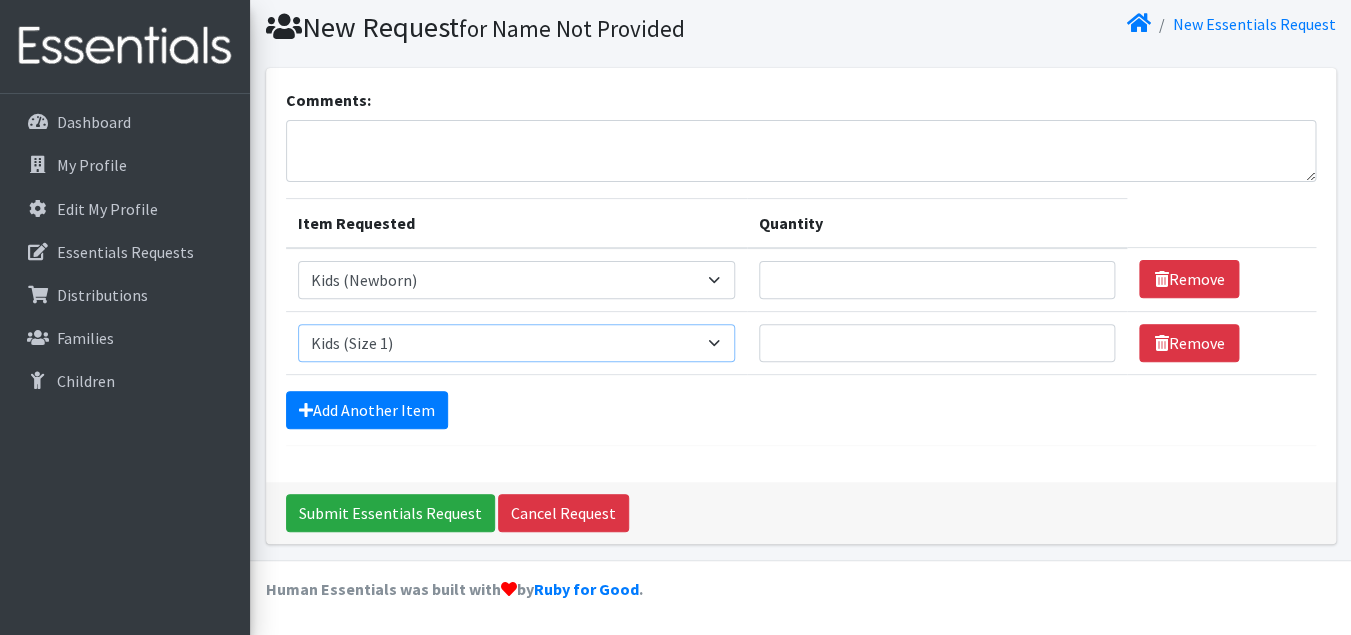 click on "Kids (Size 1)" at bounding box center [0, 0] 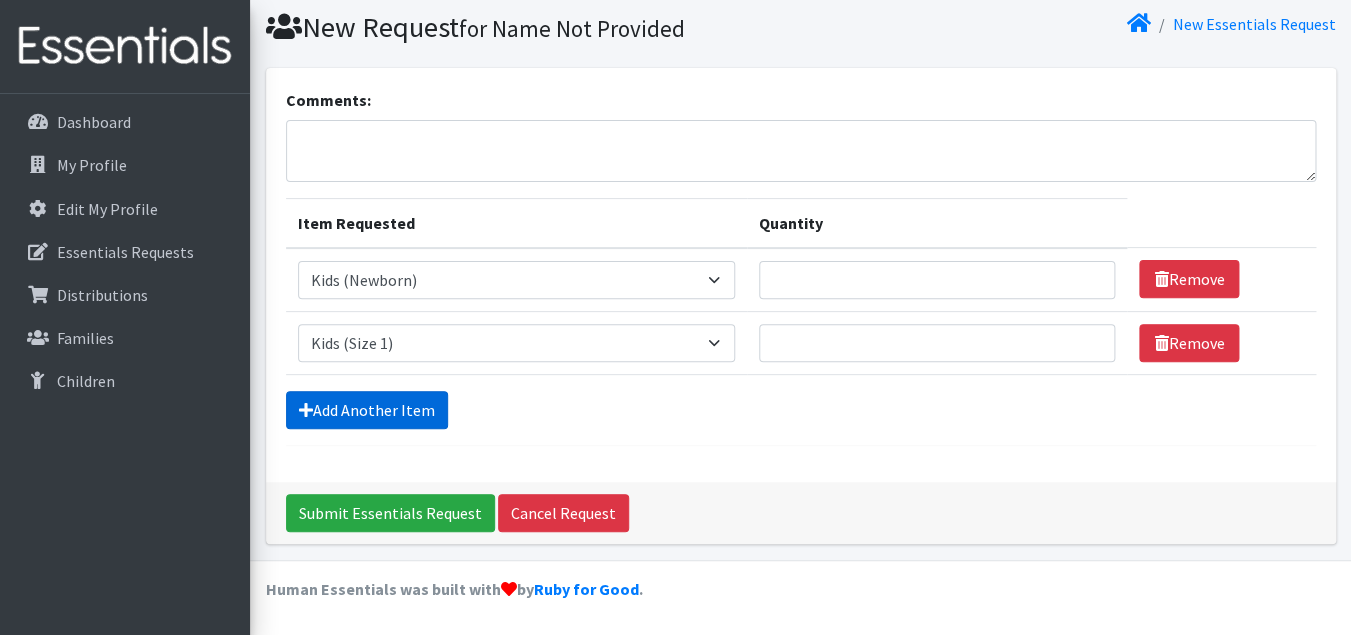 click on "Add Another Item" at bounding box center (367, 410) 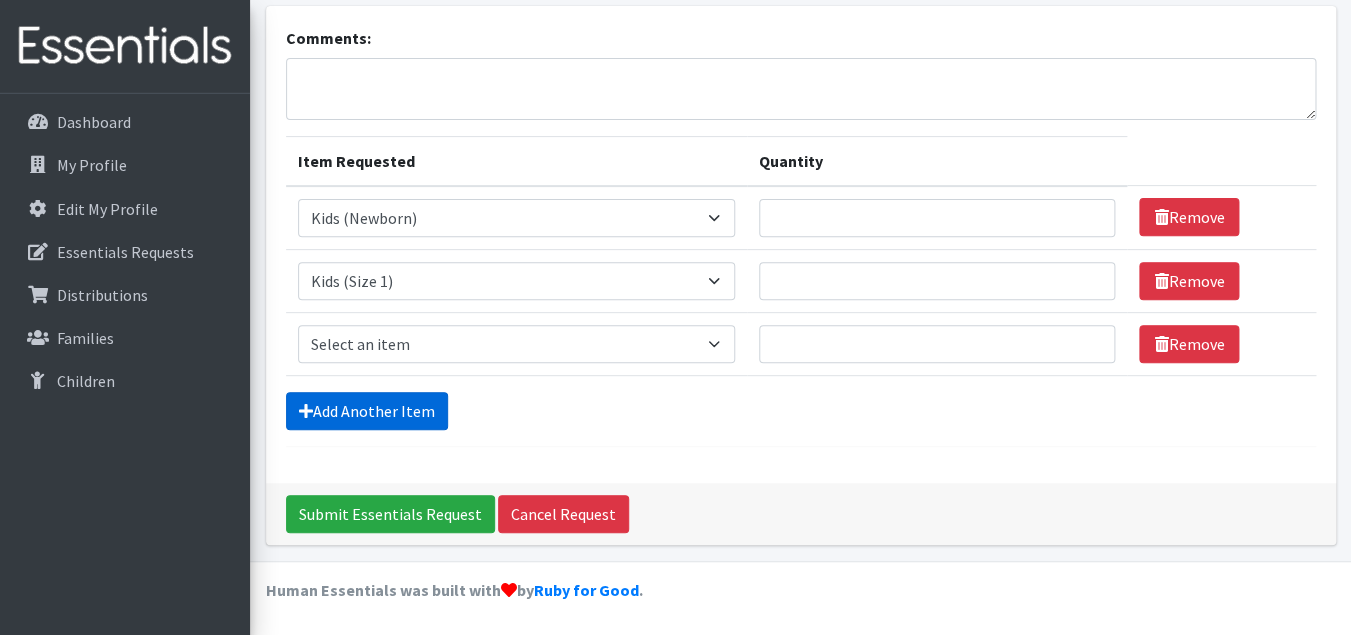 scroll, scrollTop: 125, scrollLeft: 0, axis: vertical 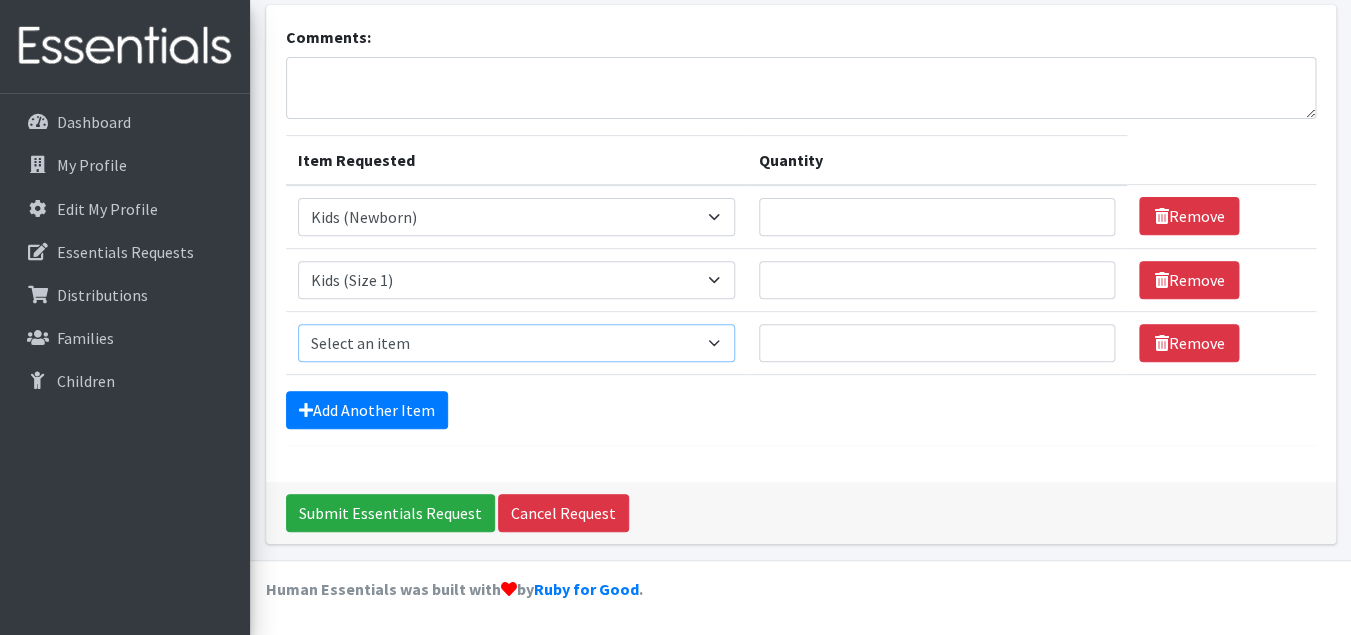 click on "Select an item
Baby Formula
Kids (Newborn)
Kids (Preemie)
Kids (Size 1)
Kids (Size 2)
Kids (Size 3)
Kids (Size 4)
Kids (Size 5)
Kids (Size 6)
Kids (Size 7)
Kids Swimmers
Kids Wipes (Baby) (# ofPacks)
Period Liners
Period Pads
Period Tampons
Toddler Goodnights L/XL (60-125 lbs)
Toddler Goodnights S/M (38-65 lbs)
Toddler Pull-Ups (2T-3T)
Toddler Pull-Ups (3T-4T)
Toddler Pull-Ups (4T-5T)" at bounding box center [516, 343] 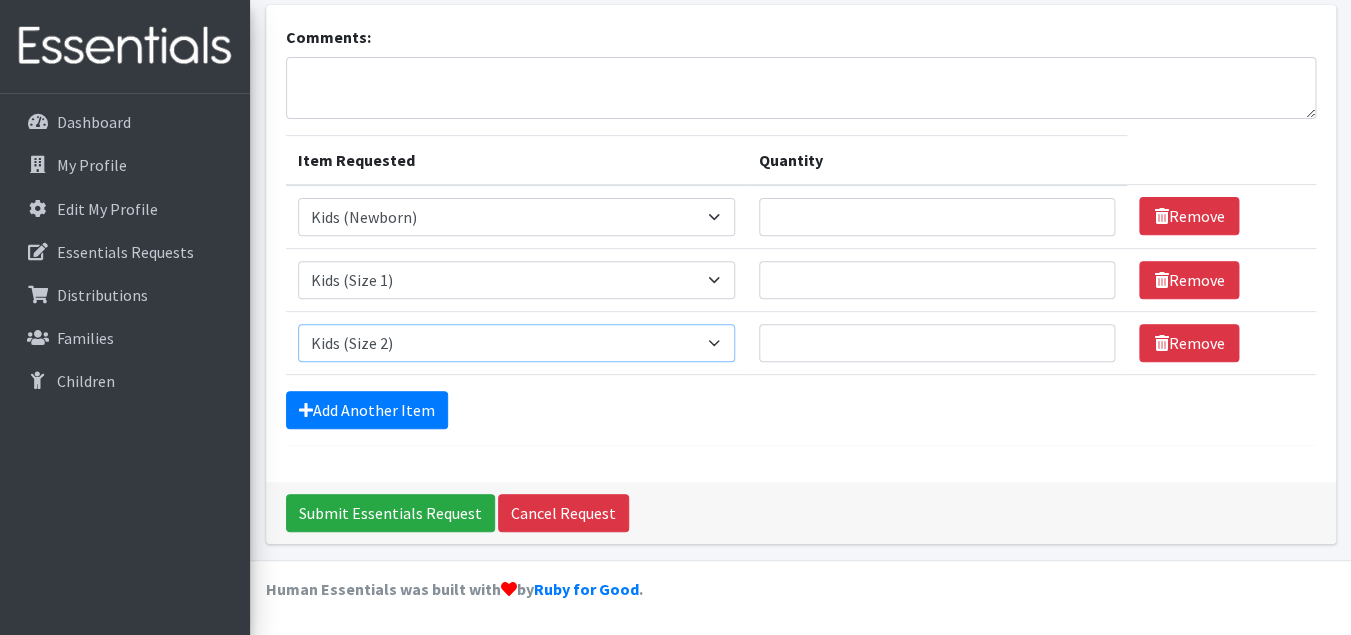 click on "Kids (Size 2)" at bounding box center [0, 0] 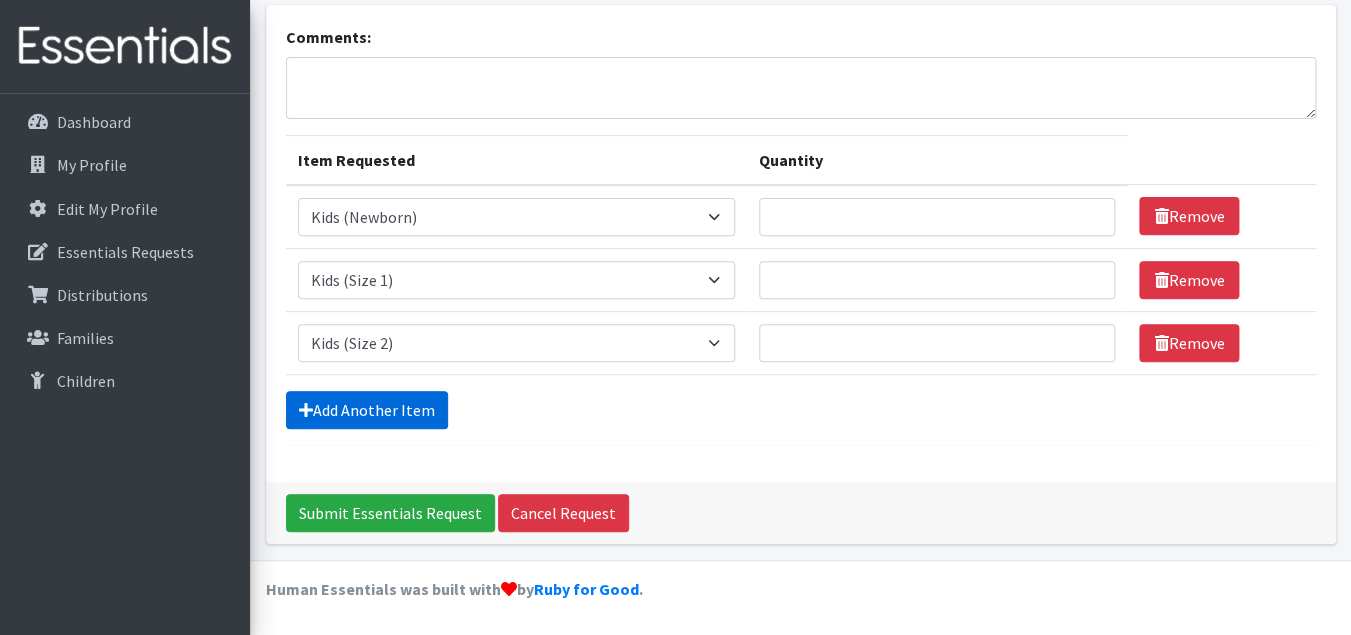click on "Add Another Item" at bounding box center (367, 410) 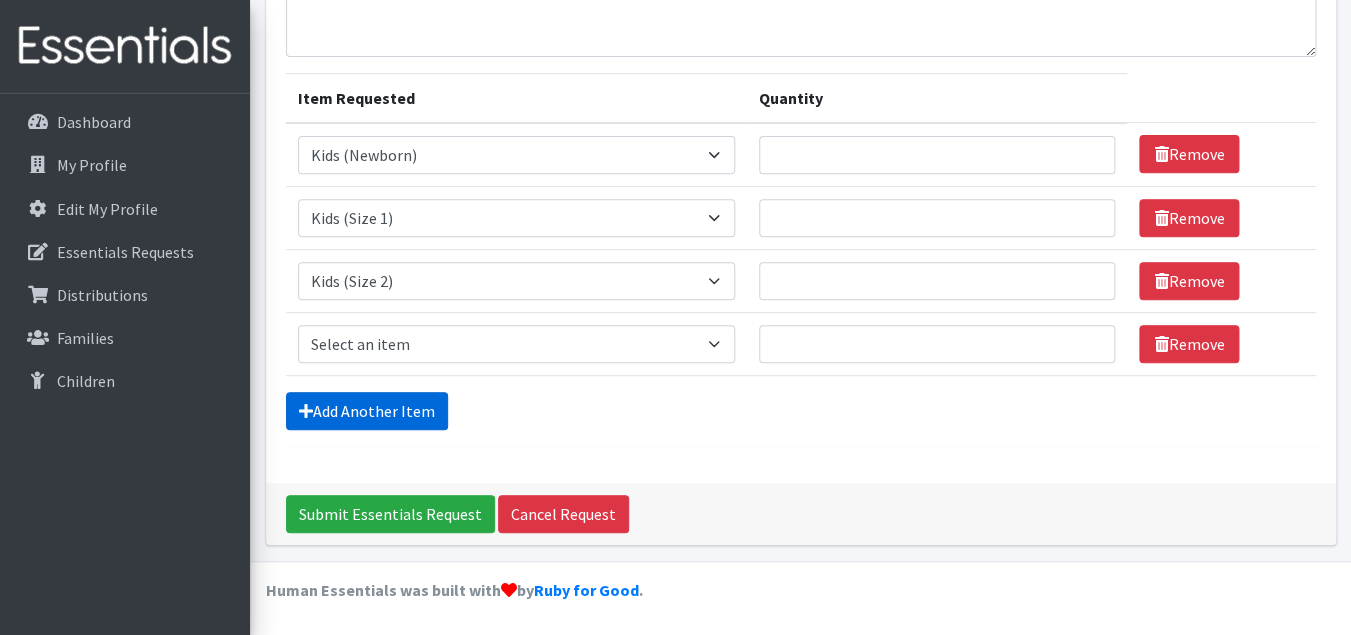 scroll, scrollTop: 188, scrollLeft: 0, axis: vertical 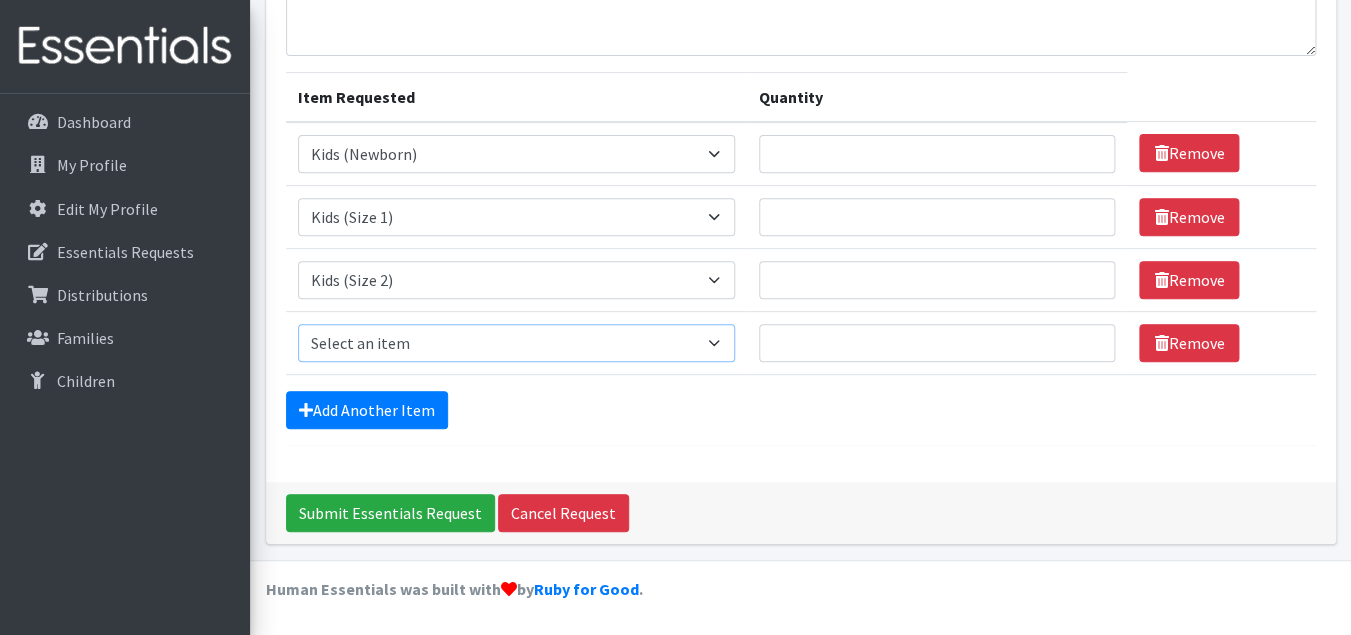 click on "Select an item
Baby Formula
Kids (Newborn)
Kids (Preemie)
Kids (Size 1)
Kids (Size 2)
Kids (Size 3)
Kids (Size 4)
Kids (Size 5)
Kids (Size 6)
Kids (Size 7)
Kids Swimmers
Kids Wipes (Baby) (# ofPacks)
Period Liners
Period Pads
Period Tampons
Toddler Goodnights L/XL (60-125 lbs)
Toddler Goodnights S/M (38-65 lbs)
Toddler Pull-Ups (2T-3T)
Toddler Pull-Ups (3T-4T)
Toddler Pull-Ups (4T-5T)" at bounding box center (516, 343) 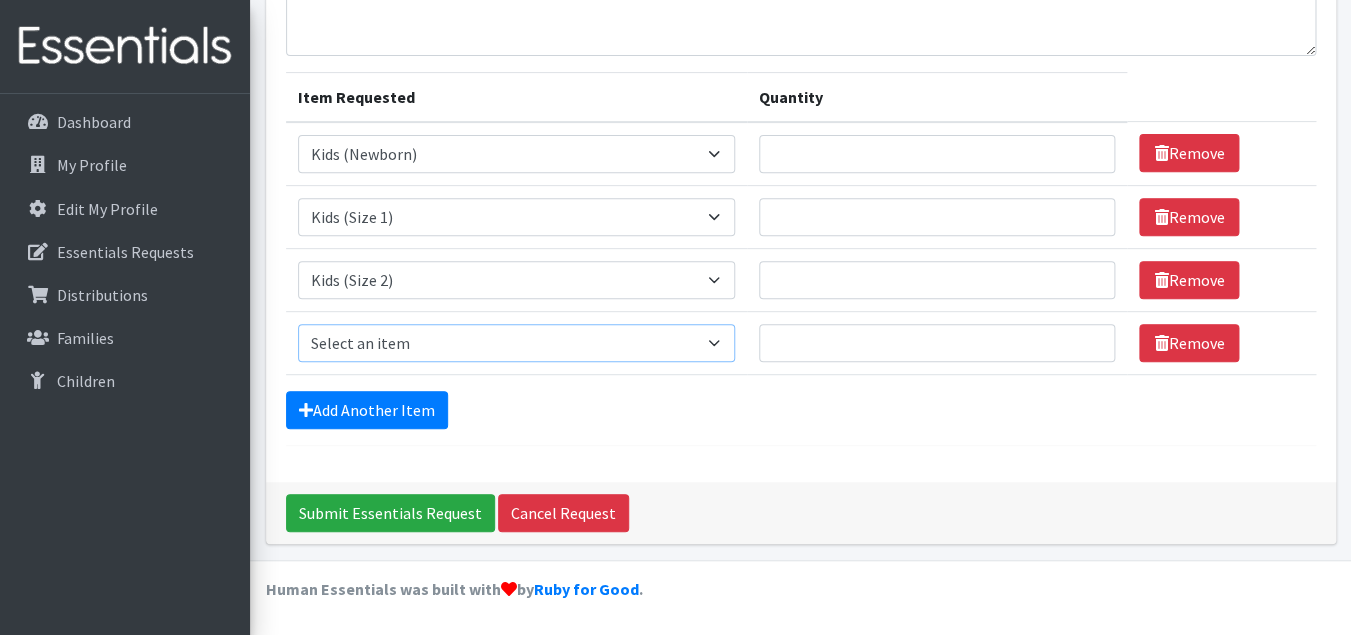 select on "442" 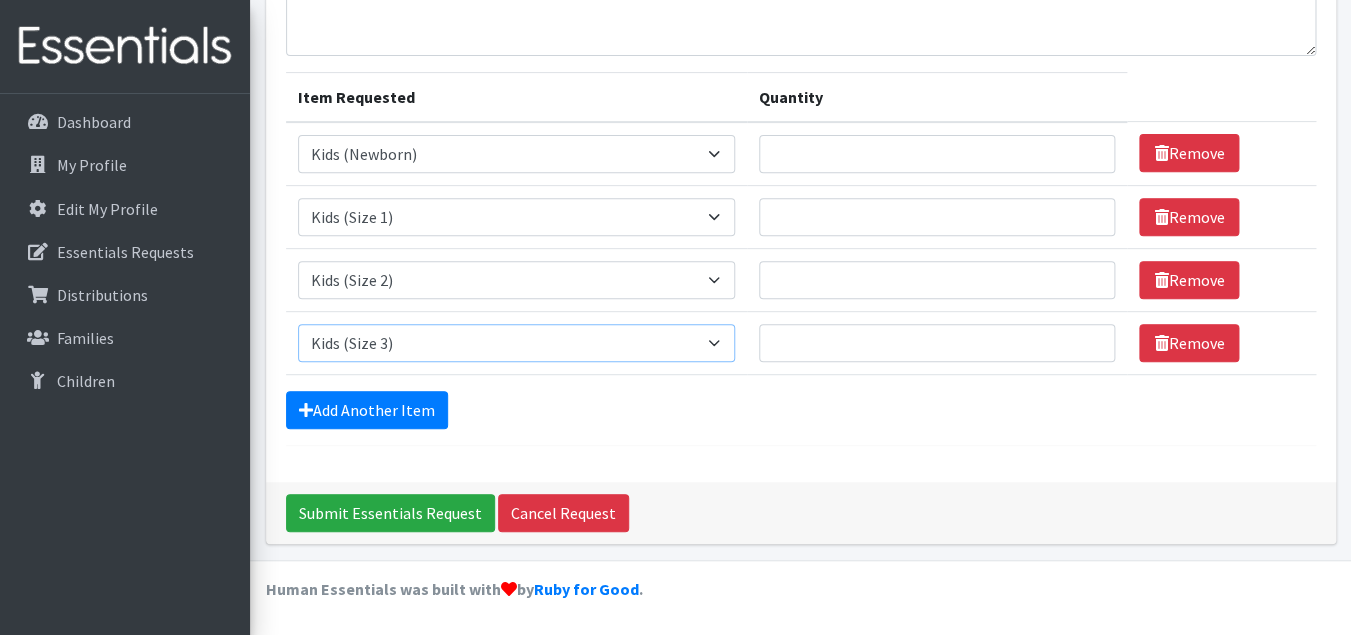 click on "Kids (Size 3)" at bounding box center (0, 0) 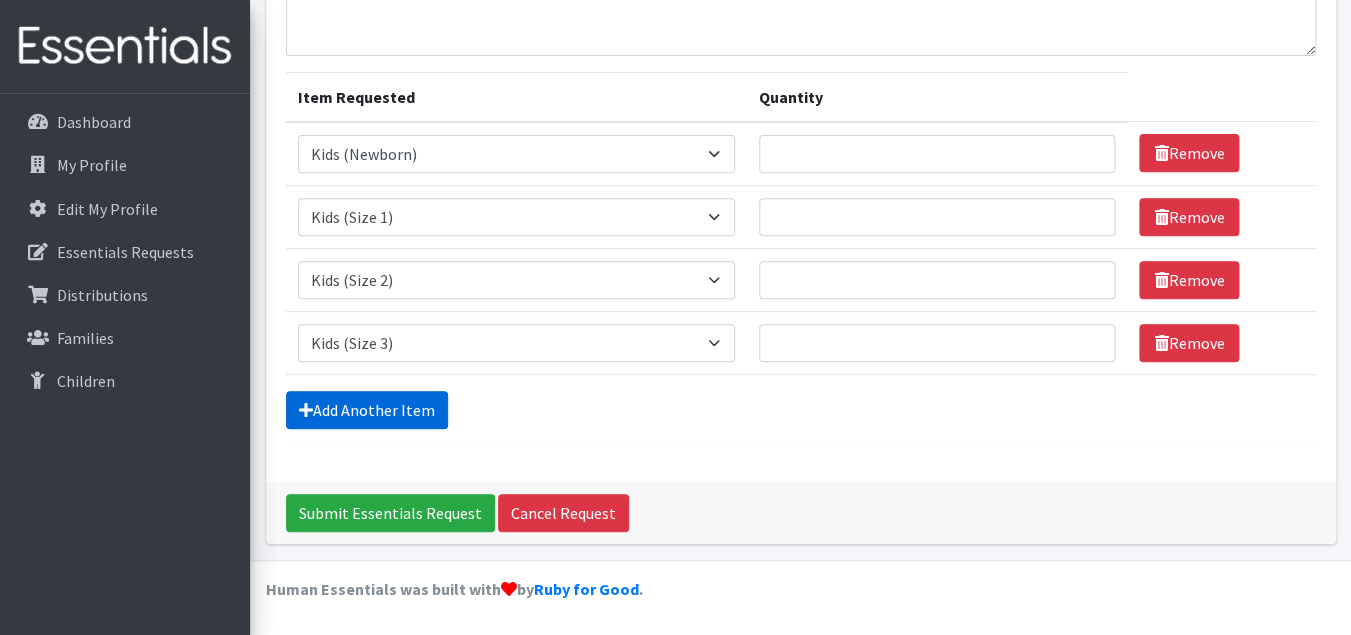 click on "Add Another Item" at bounding box center [367, 410] 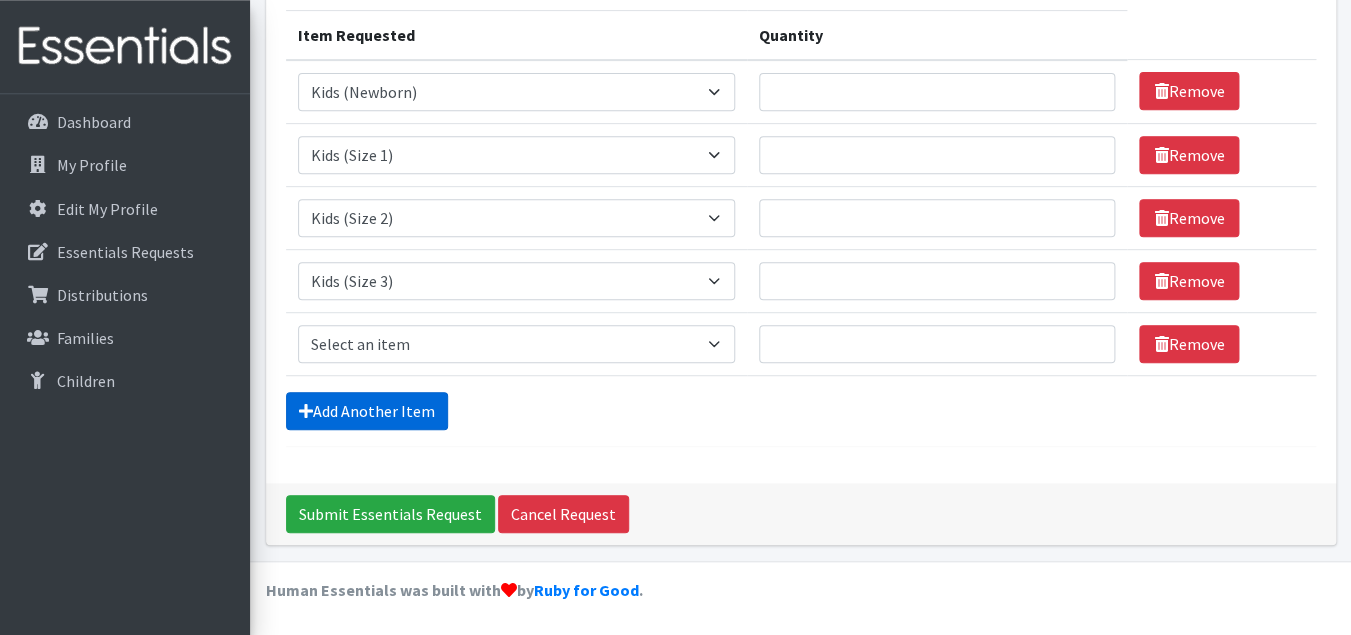 scroll, scrollTop: 251, scrollLeft: 0, axis: vertical 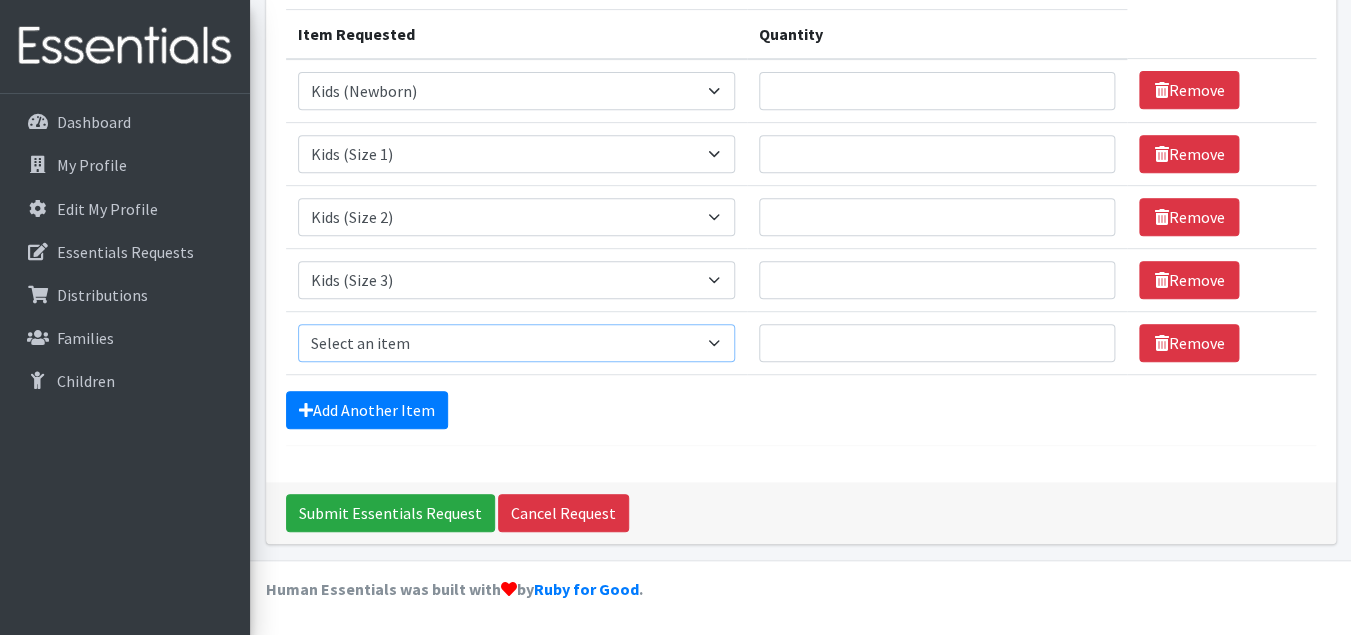 click on "Select an item
Baby Formula
Kids (Newborn)
Kids (Preemie)
Kids (Size 1)
Kids (Size 2)
Kids (Size 3)
Kids (Size 4)
Kids (Size 5)
Kids (Size 6)
Kids (Size 7)
Kids Swimmers
Kids Wipes (Baby) (# ofPacks)
Period Liners
Period Pads
Period Tampons
Toddler Goodnights L/XL (60-125 lbs)
Toddler Goodnights S/M (38-65 lbs)
Toddler Pull-Ups (2T-3T)
Toddler Pull-Ups (3T-4T)
Toddler Pull-Ups (4T-5T)" at bounding box center [516, 343] 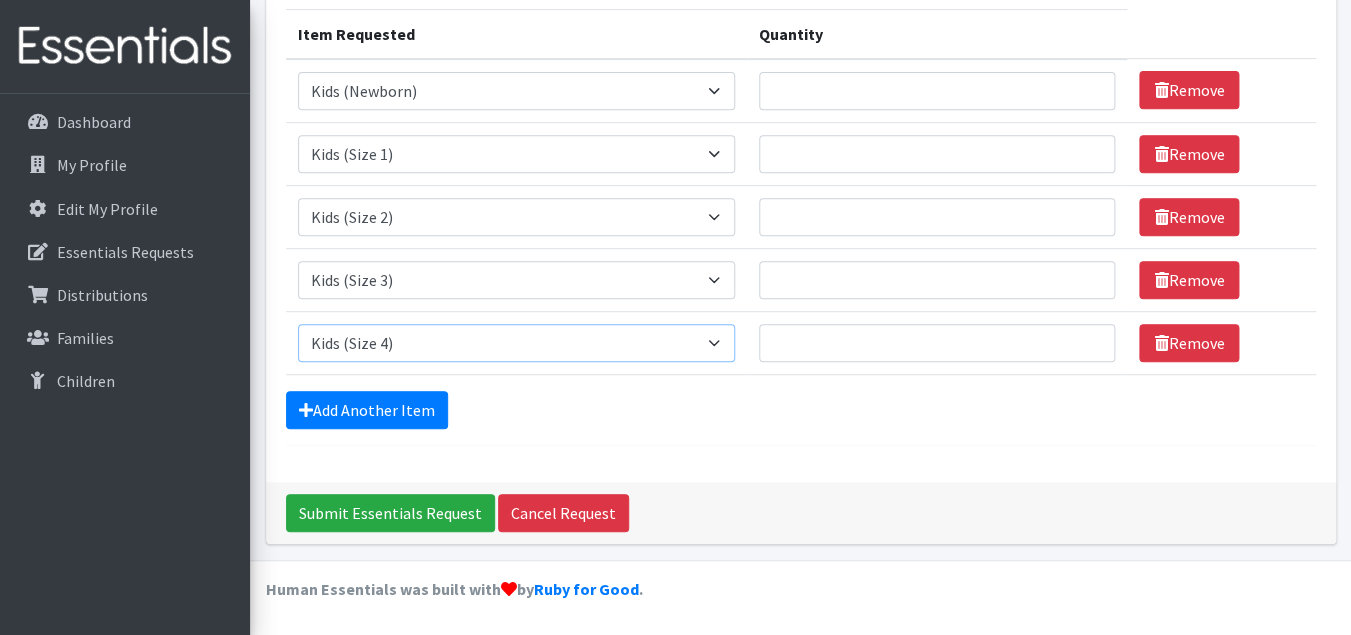 click on "Kids (Size 4)" at bounding box center [0, 0] 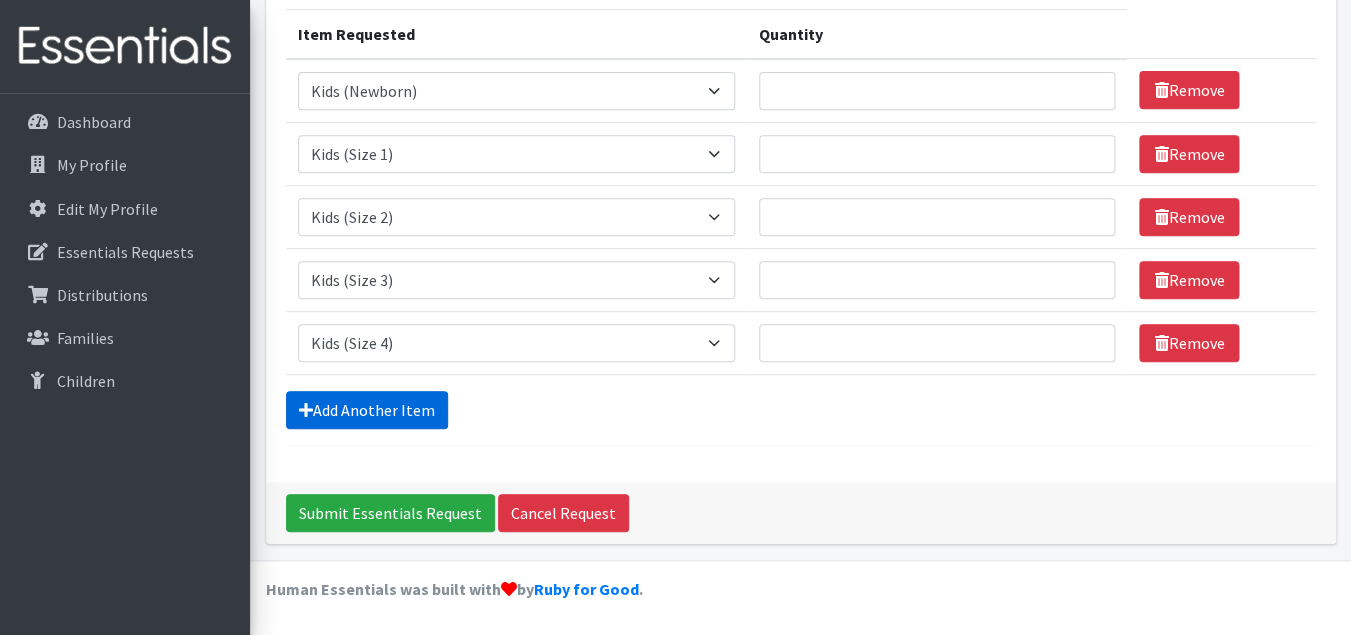 click on "Add Another Item" at bounding box center (367, 410) 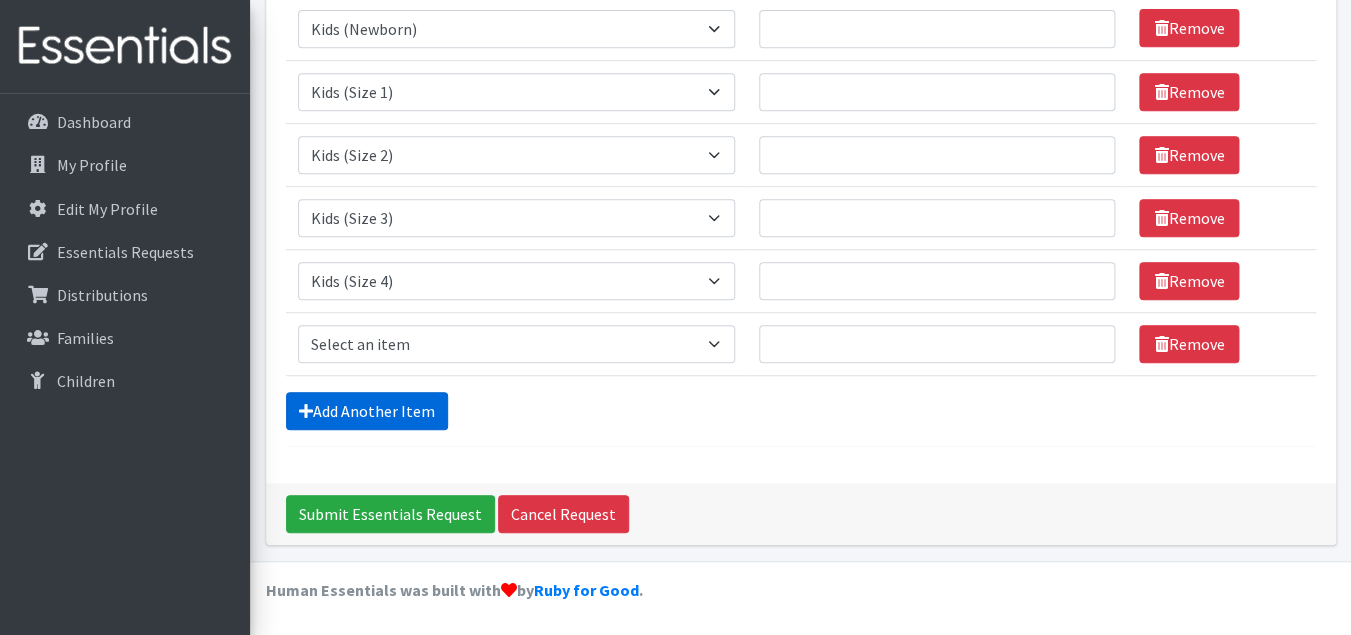 scroll, scrollTop: 314, scrollLeft: 0, axis: vertical 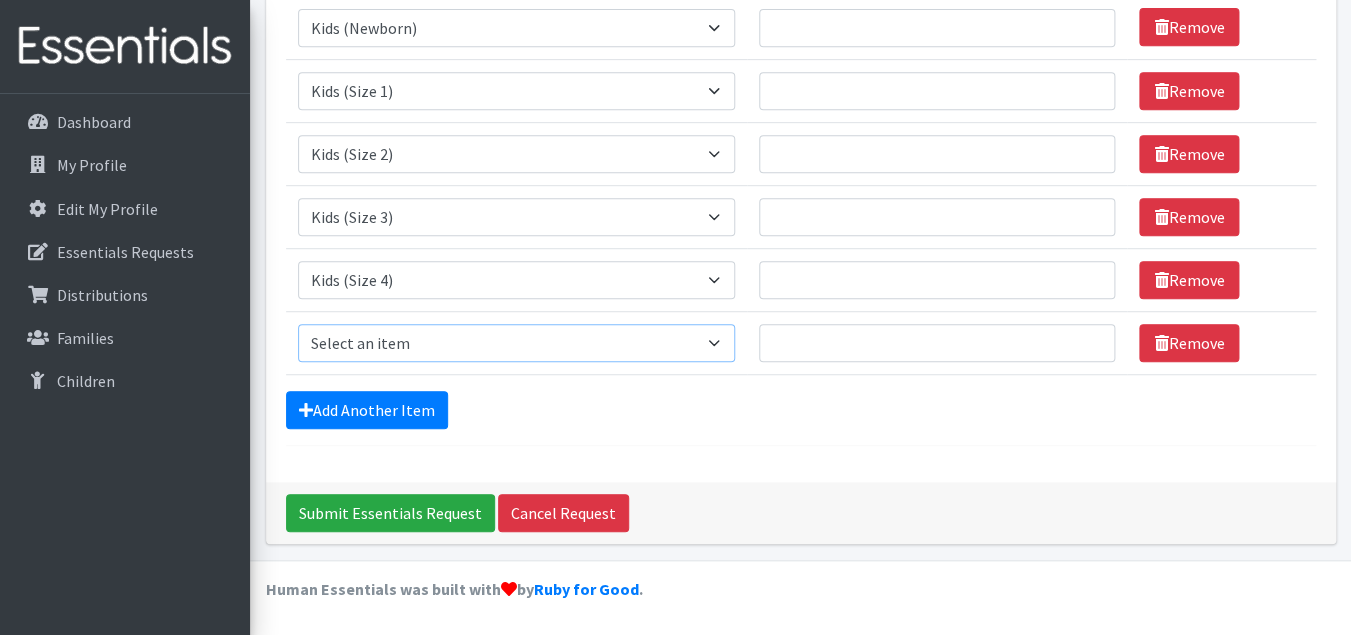 click on "Select an item
Baby Formula
Kids (Newborn)
Kids (Preemie)
Kids (Size 1)
Kids (Size 2)
Kids (Size 3)
Kids (Size 4)
Kids (Size 5)
Kids (Size 6)
Kids (Size 7)
Kids Swimmers
Kids Wipes (Baby) (# ofPacks)
Period Liners
Period Pads
Period Tampons
Toddler Goodnights L/XL (60-125 lbs)
Toddler Goodnights S/M (38-65 lbs)
Toddler Pull-Ups (2T-3T)
Toddler Pull-Ups (3T-4T)
Toddler Pull-Ups (4T-5T)" at bounding box center [516, 343] 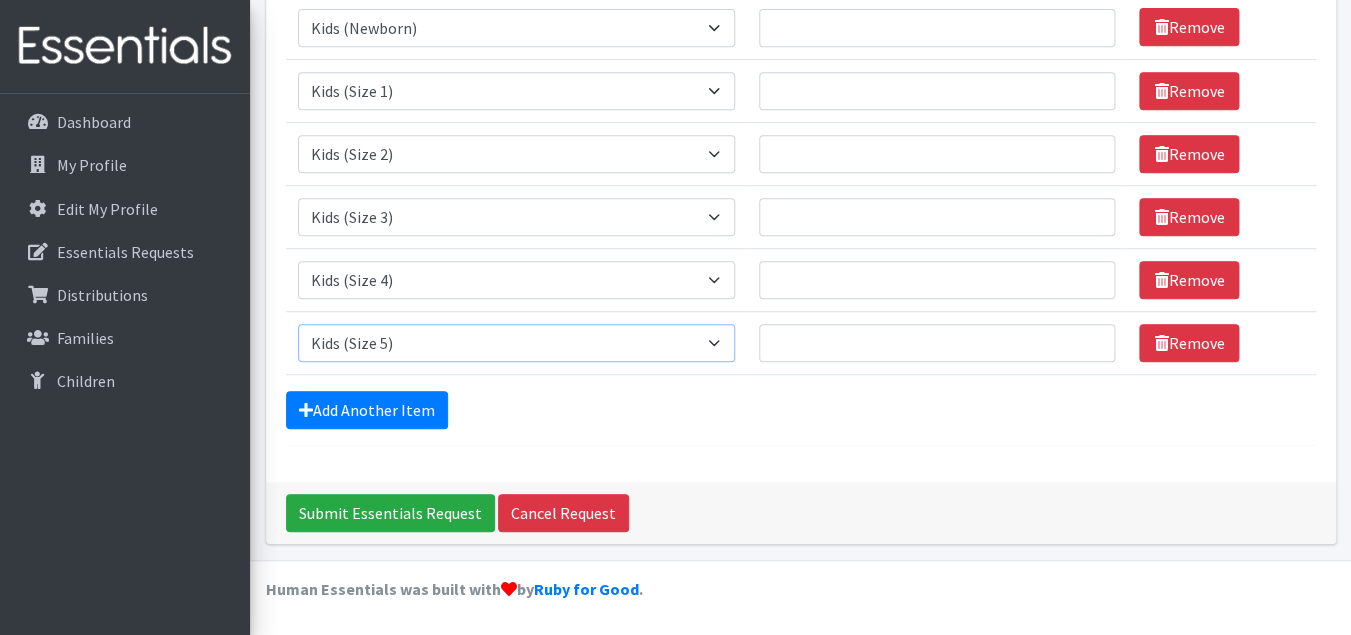 click on "Kids (Size 5)" at bounding box center (0, 0) 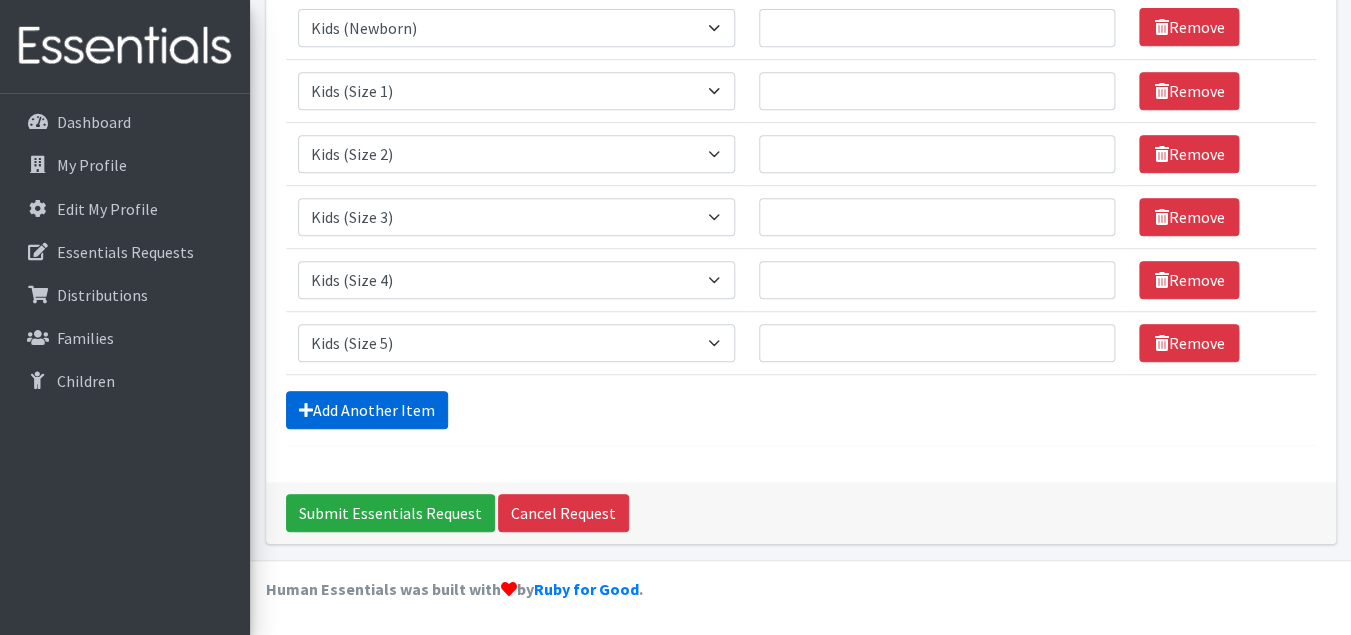 click on "Add Another Item" at bounding box center (367, 410) 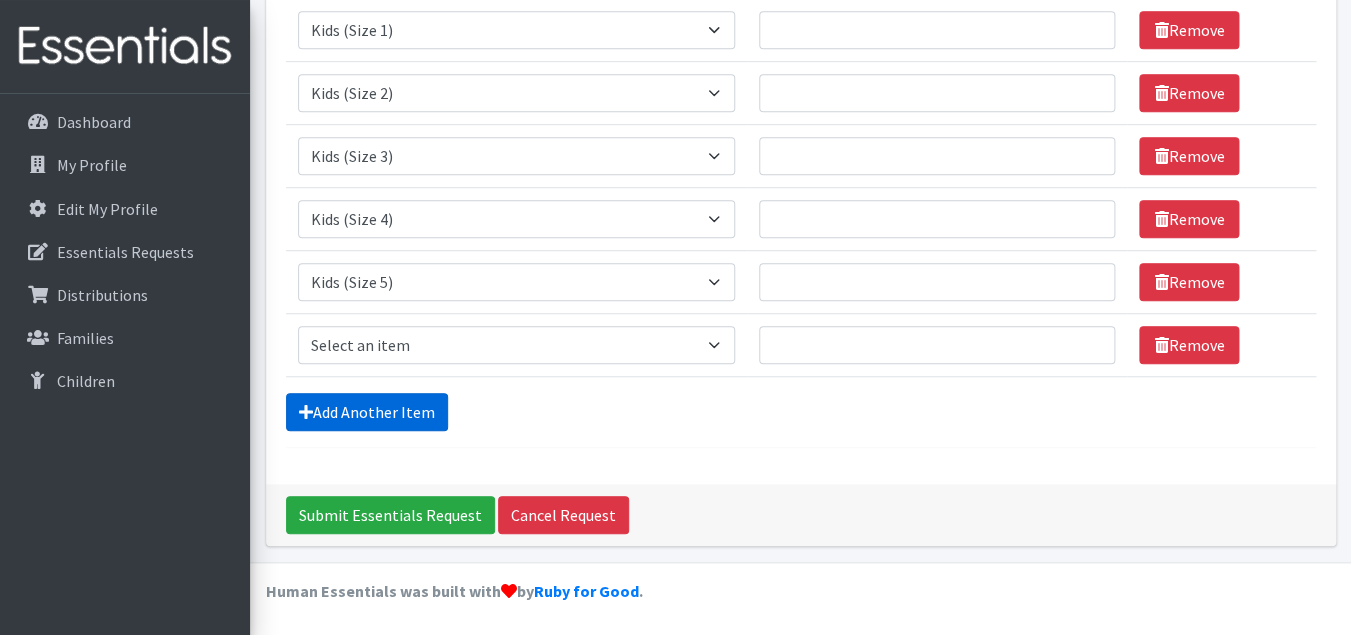 scroll, scrollTop: 377, scrollLeft: 0, axis: vertical 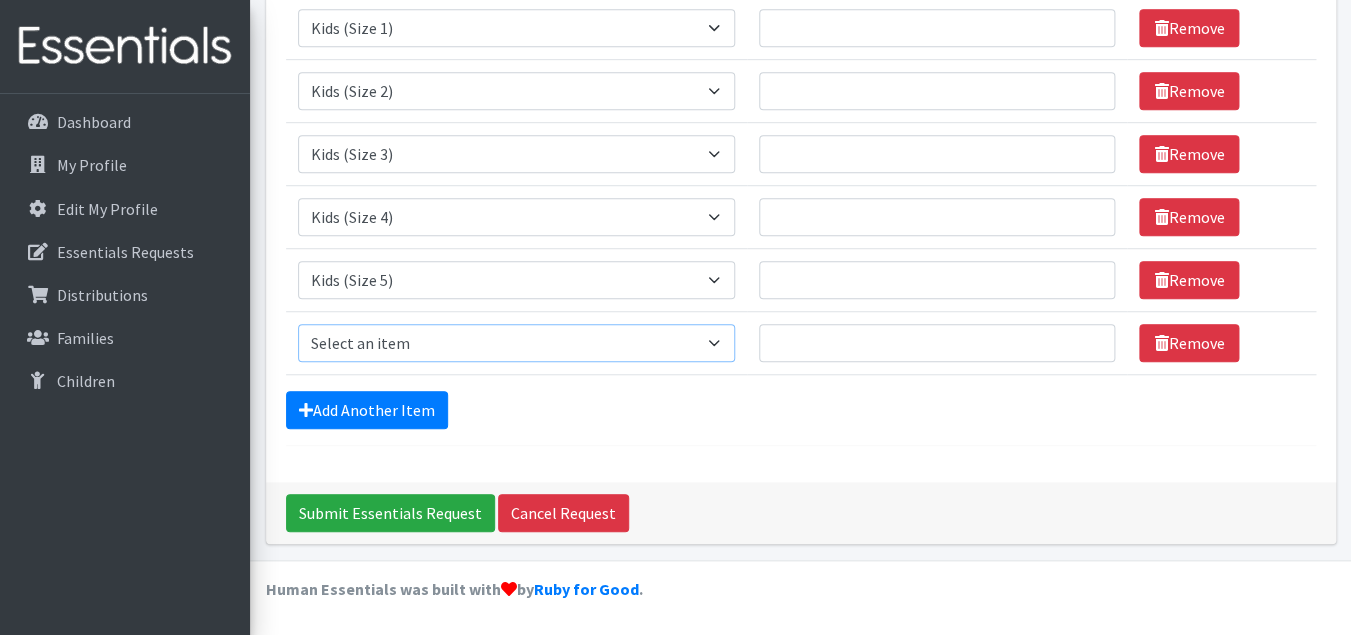 click on "Select an item
Baby Formula
Kids (Newborn)
Kids (Preemie)
Kids (Size 1)
Kids (Size 2)
Kids (Size 3)
Kids (Size 4)
Kids (Size 5)
Kids (Size 6)
Kids (Size 7)
Kids Swimmers
Kids Wipes (Baby) (# ofPacks)
Period Liners
Period Pads
Period Tampons
Toddler Goodnights L/XL (60-125 lbs)
Toddler Goodnights S/M (38-65 lbs)
Toddler Pull-Ups (2T-3T)
Toddler Pull-Ups (3T-4T)
Toddler Pull-Ups (4T-5T)" at bounding box center (516, 343) 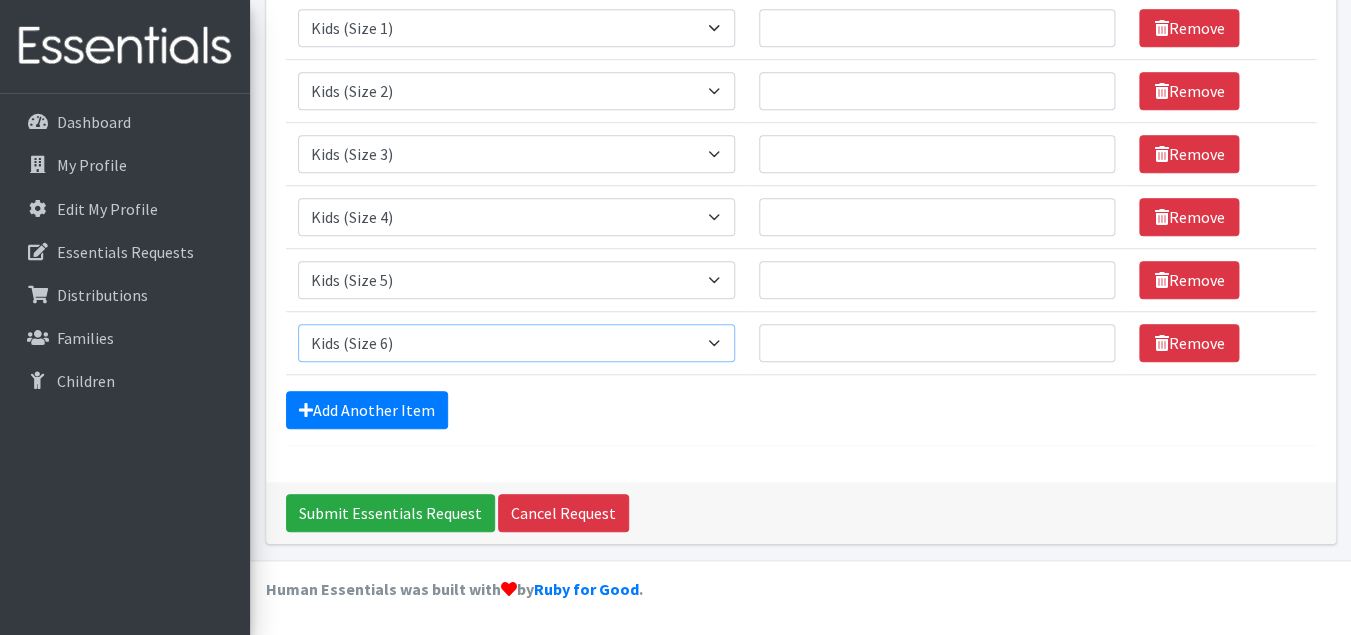 click on "Kids (Size 6)" at bounding box center [0, 0] 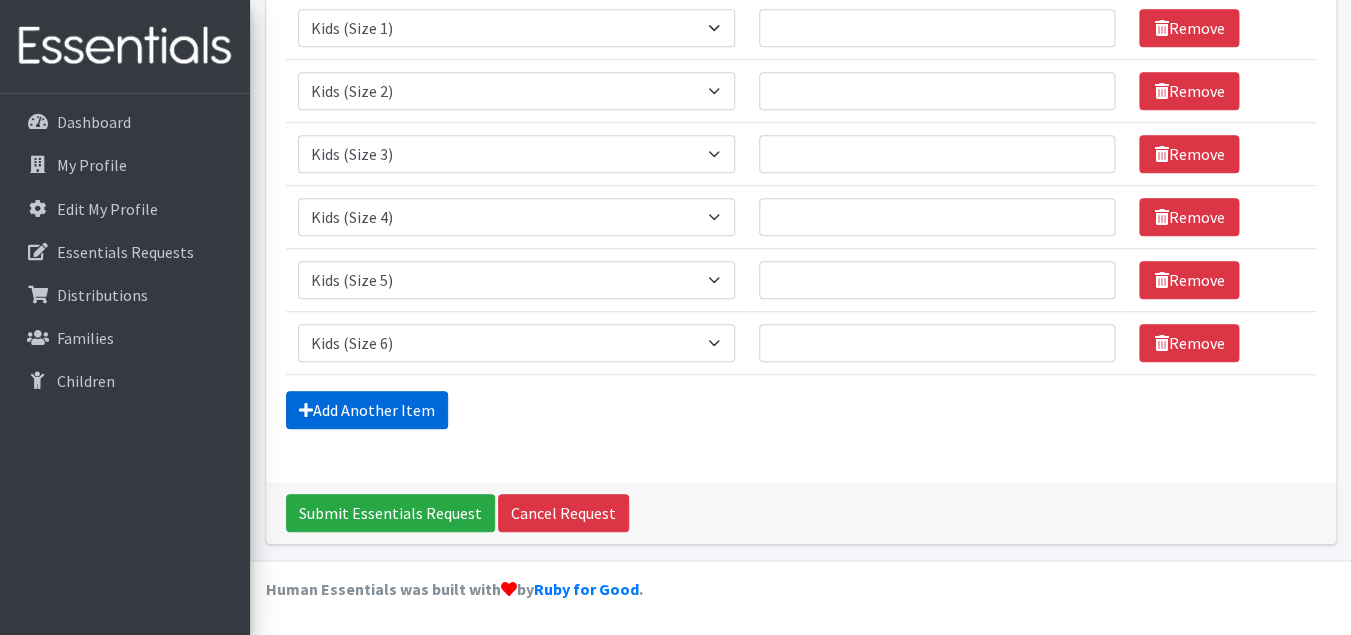 click on "Add Another Item" at bounding box center [367, 410] 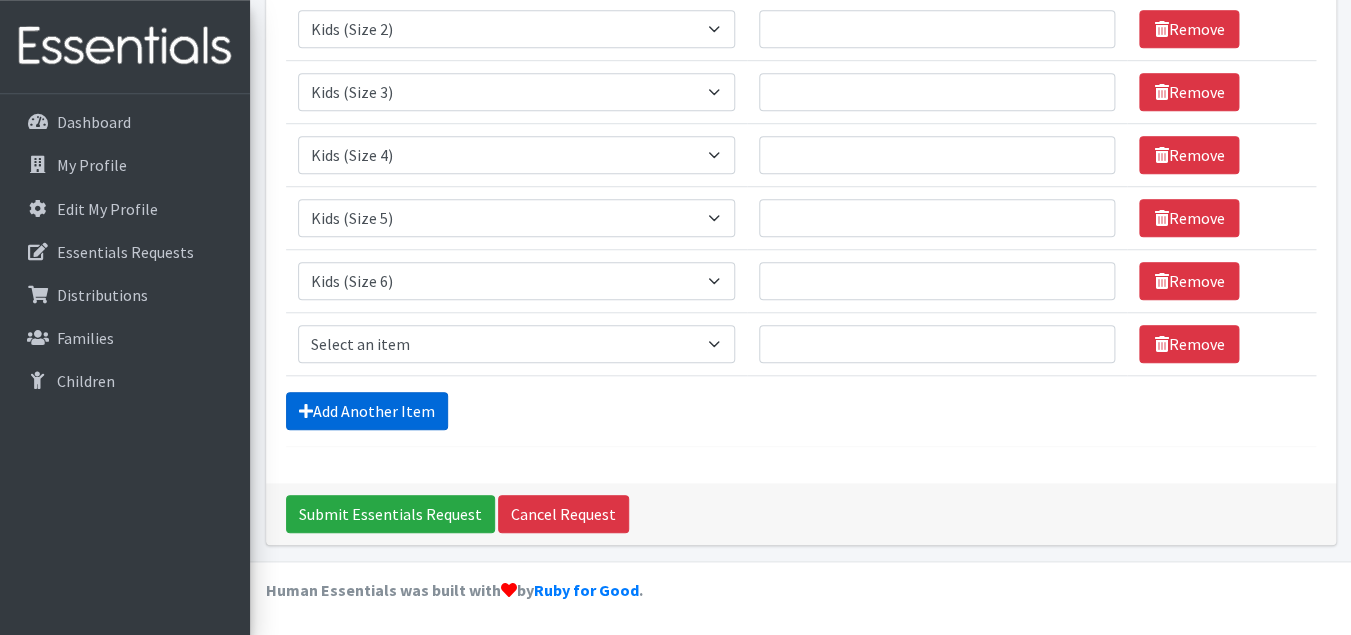 scroll, scrollTop: 440, scrollLeft: 0, axis: vertical 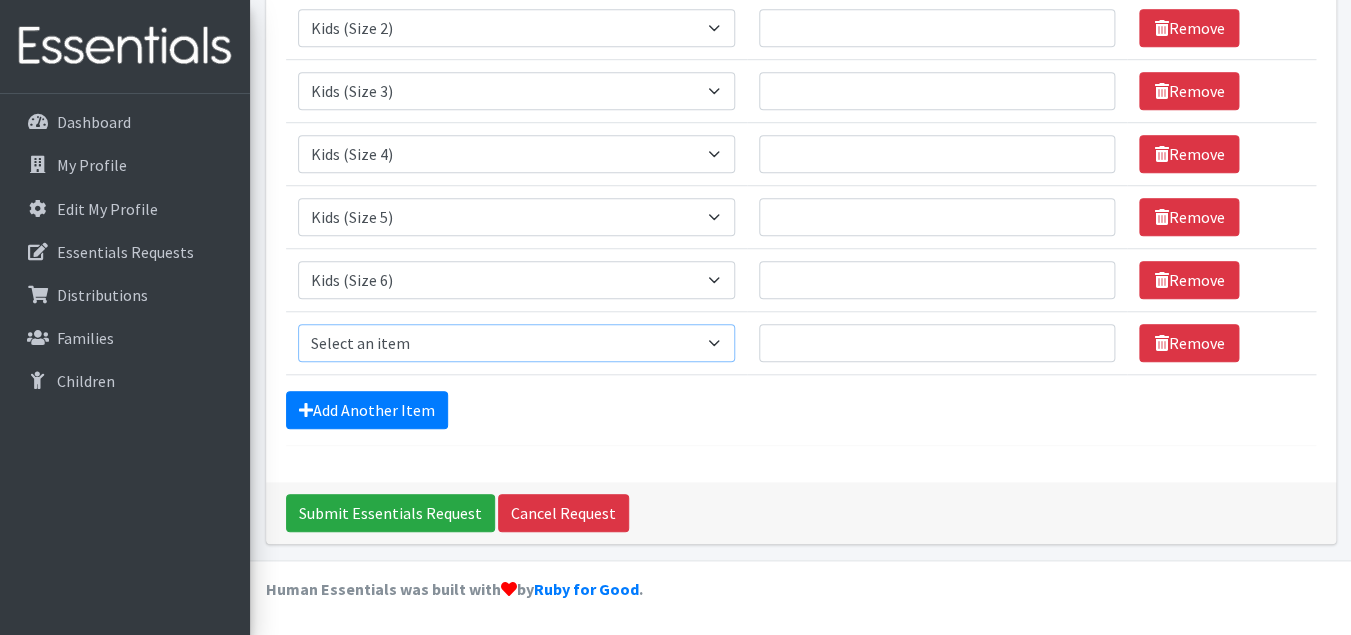 click on "Select an item
Baby Formula
Kids (Newborn)
Kids (Preemie)
Kids (Size 1)
Kids (Size 2)
Kids (Size 3)
Kids (Size 4)
Kids (Size 5)
Kids (Size 6)
Kids (Size 7)
Kids Swimmers
Kids Wipes (Baby) (# ofPacks)
Period Liners
Period Pads
Period Tampons
Toddler Goodnights L/XL (60-125 lbs)
Toddler Goodnights S/M (38-65 lbs)
Toddler Pull-Ups (2T-3T)
Toddler Pull-Ups (3T-4T)
Toddler Pull-Ups (4T-5T)" at bounding box center (516, 343) 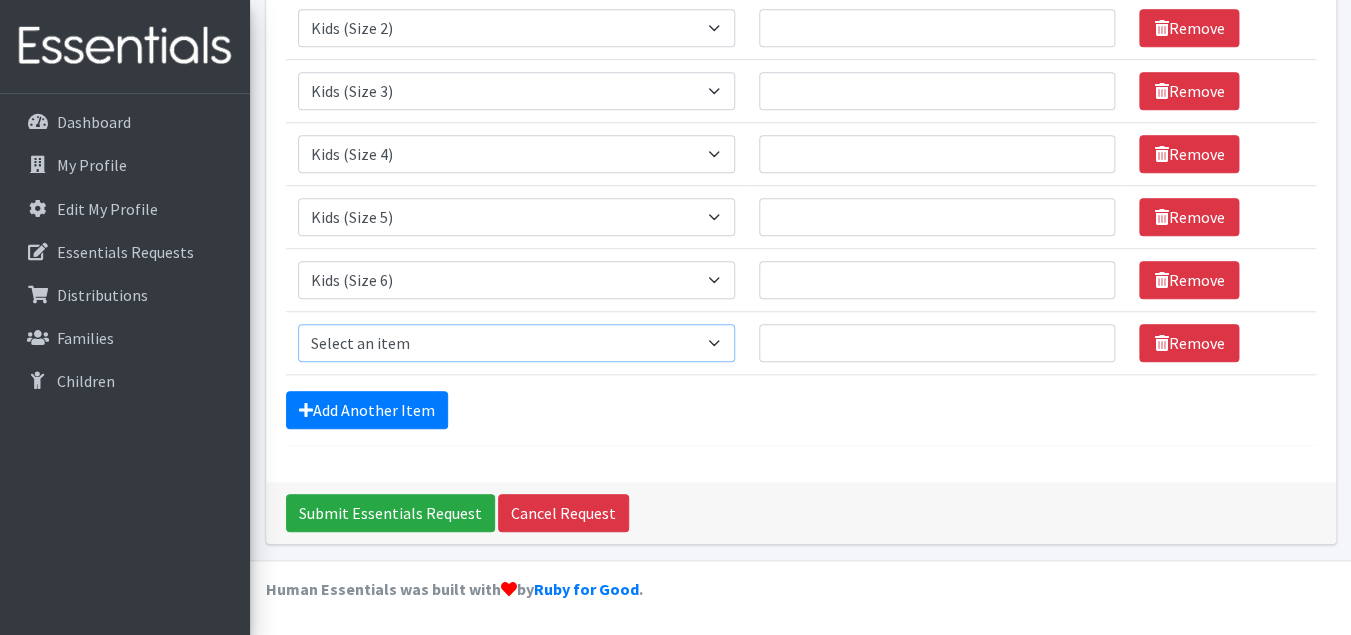 select on "1683" 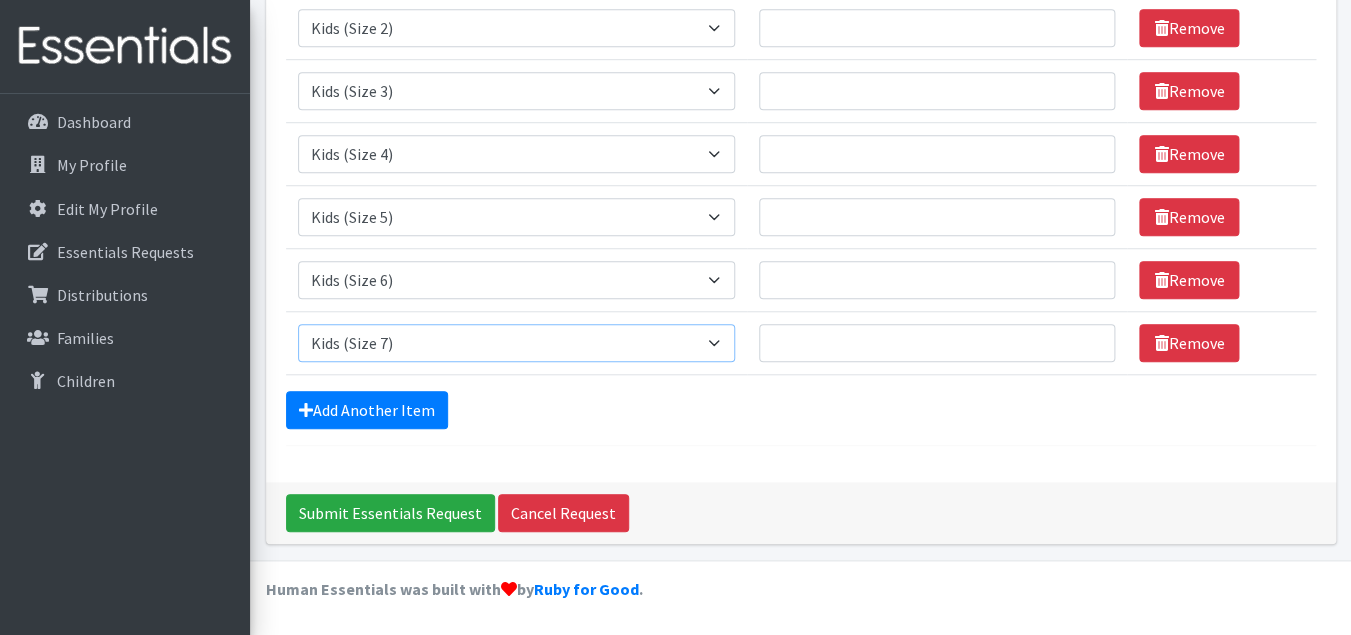 click on "Kids (Size 7)" at bounding box center [0, 0] 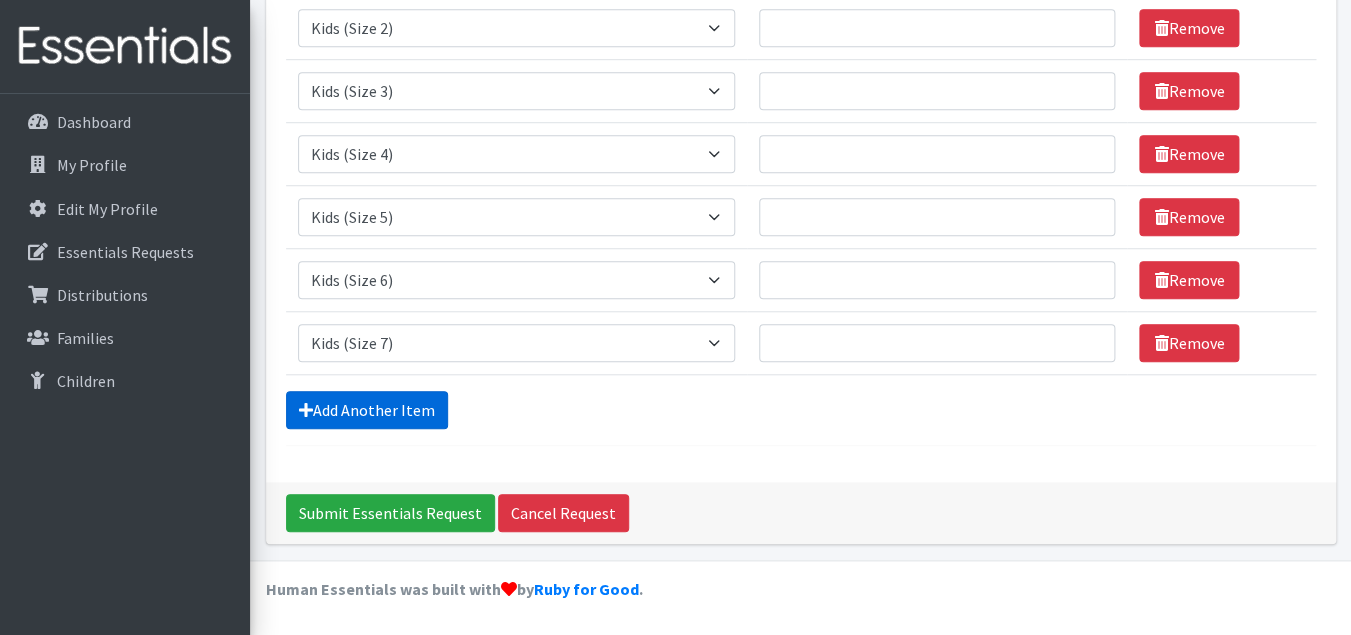 click on "Add Another Item" at bounding box center (367, 410) 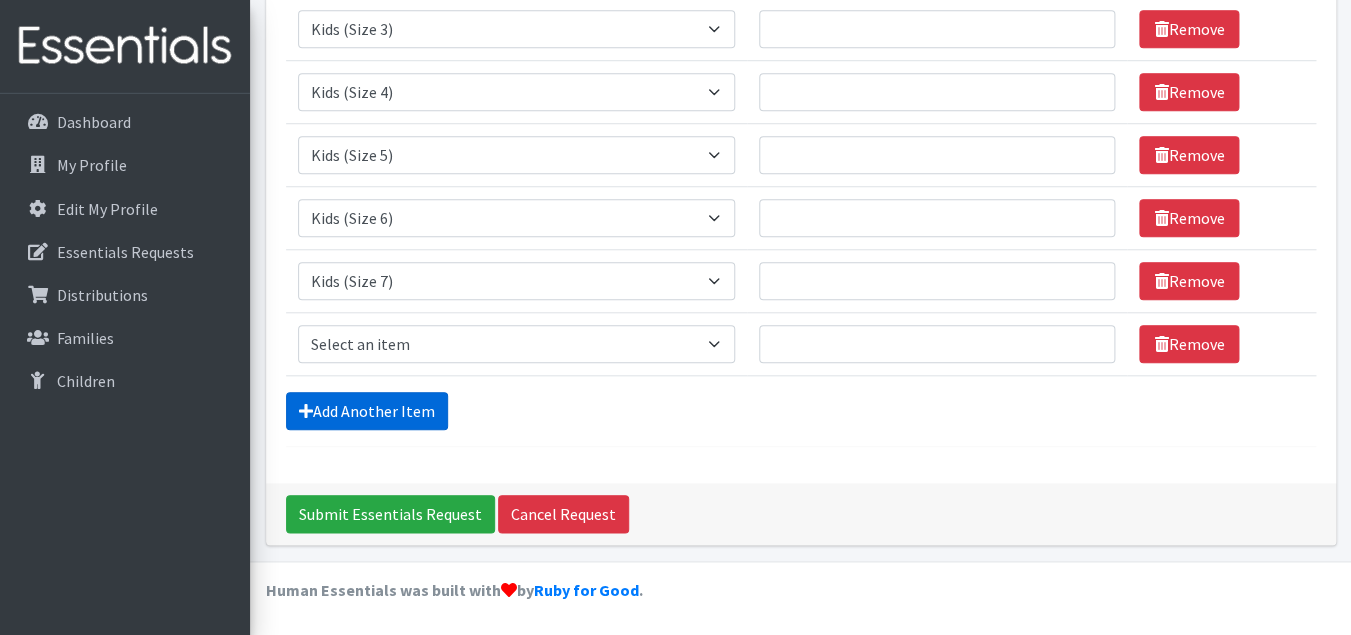 scroll, scrollTop: 503, scrollLeft: 0, axis: vertical 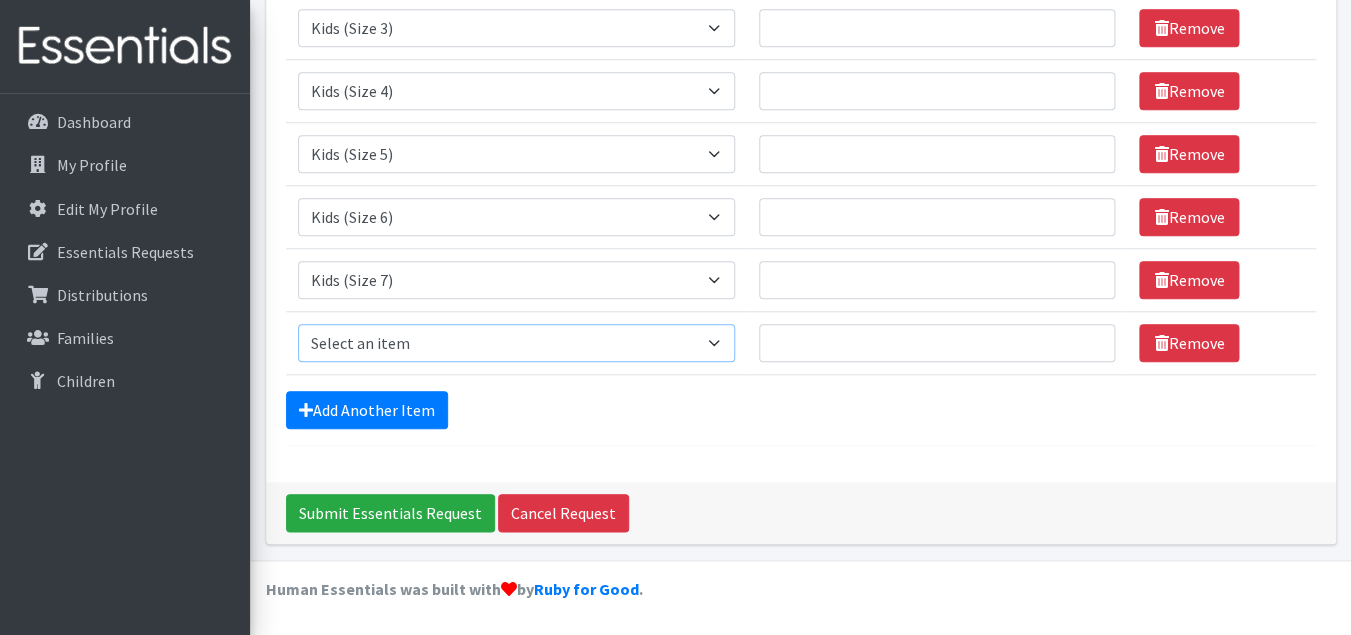 click on "Select an item
Baby Formula
Kids (Newborn)
Kids (Preemie)
Kids (Size 1)
Kids (Size 2)
Kids (Size 3)
Kids (Size 4)
Kids (Size 5)
Kids (Size 6)
Kids (Size 7)
Kids Swimmers
Kids Wipes (Baby) (# ofPacks)
Period Liners
Period Pads
Period Tampons
Toddler Goodnights L/XL (60-125 lbs)
Toddler Goodnights S/M (38-65 lbs)
Toddler Pull-Ups (2T-3T)
Toddler Pull-Ups (3T-4T)
Toddler Pull-Ups (4T-5T)" at bounding box center (516, 343) 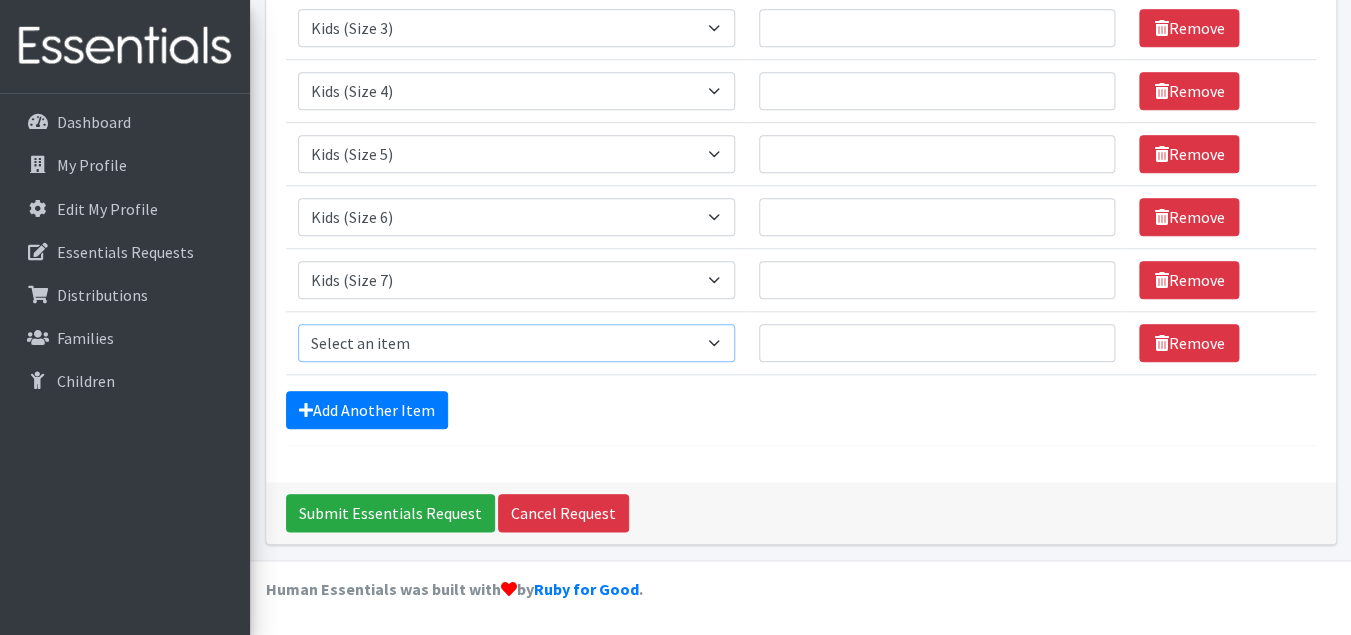 select on "434" 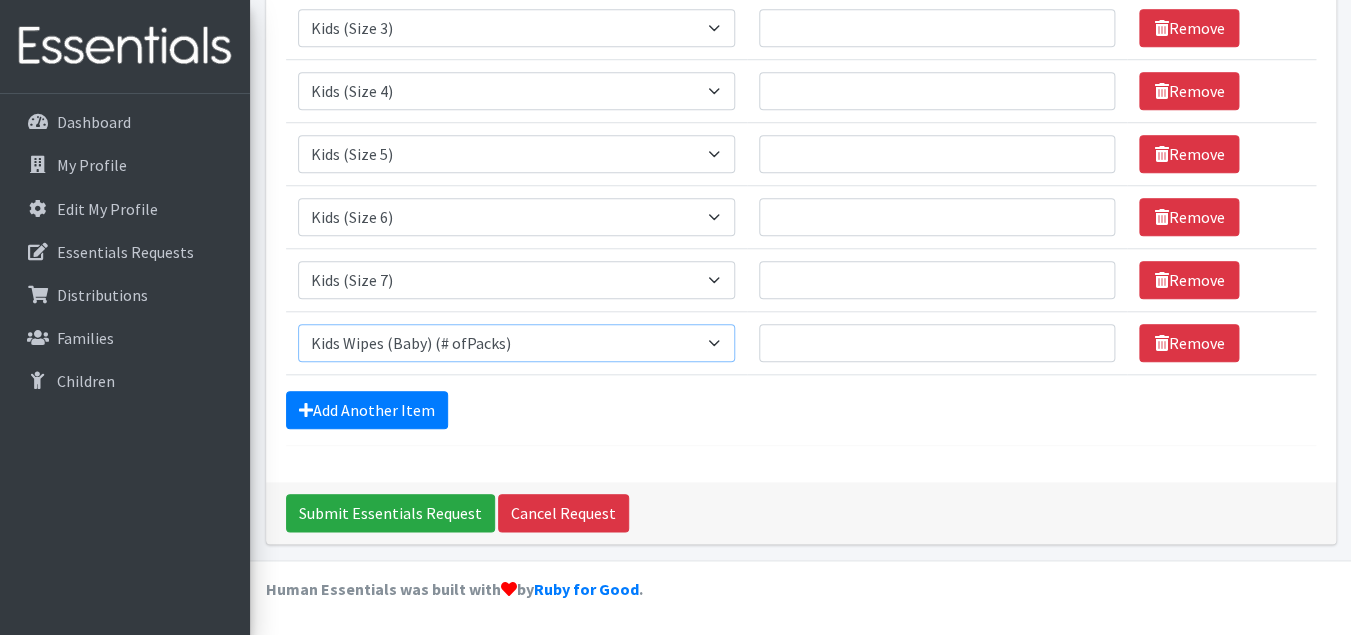 click on "Kids Wipes (Baby) (# ofPacks)" at bounding box center (0, 0) 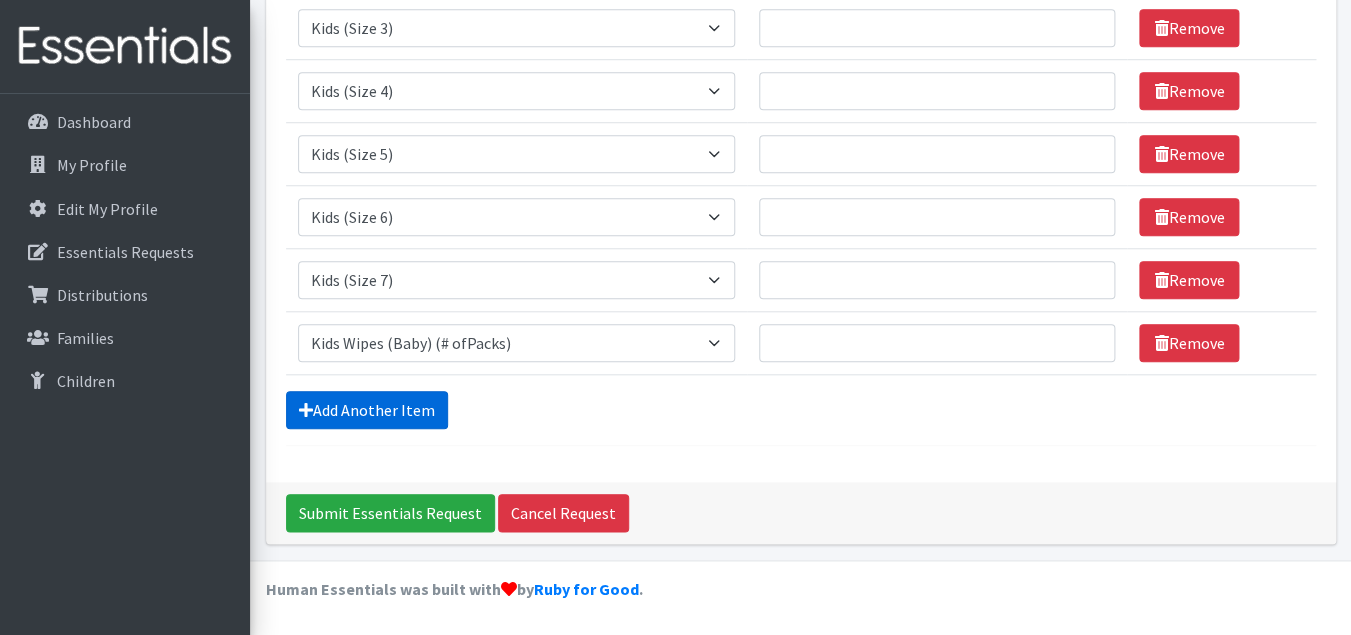 click on "Add Another Item" at bounding box center (367, 410) 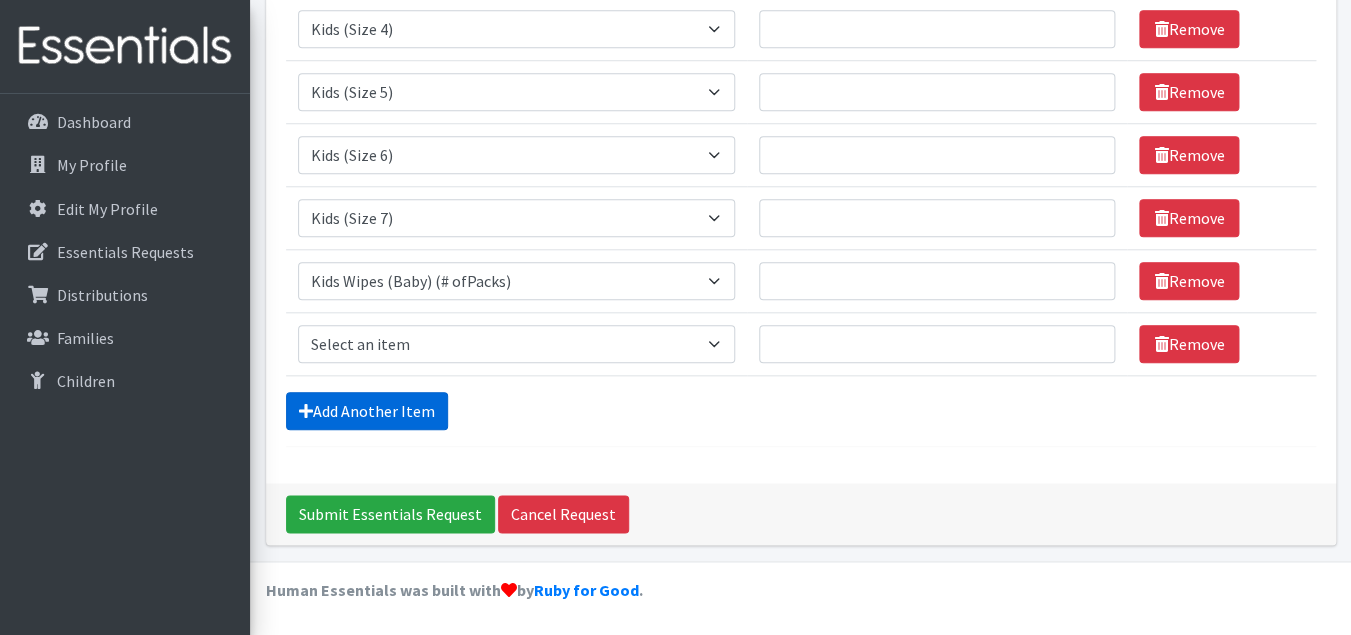 scroll, scrollTop: 566, scrollLeft: 0, axis: vertical 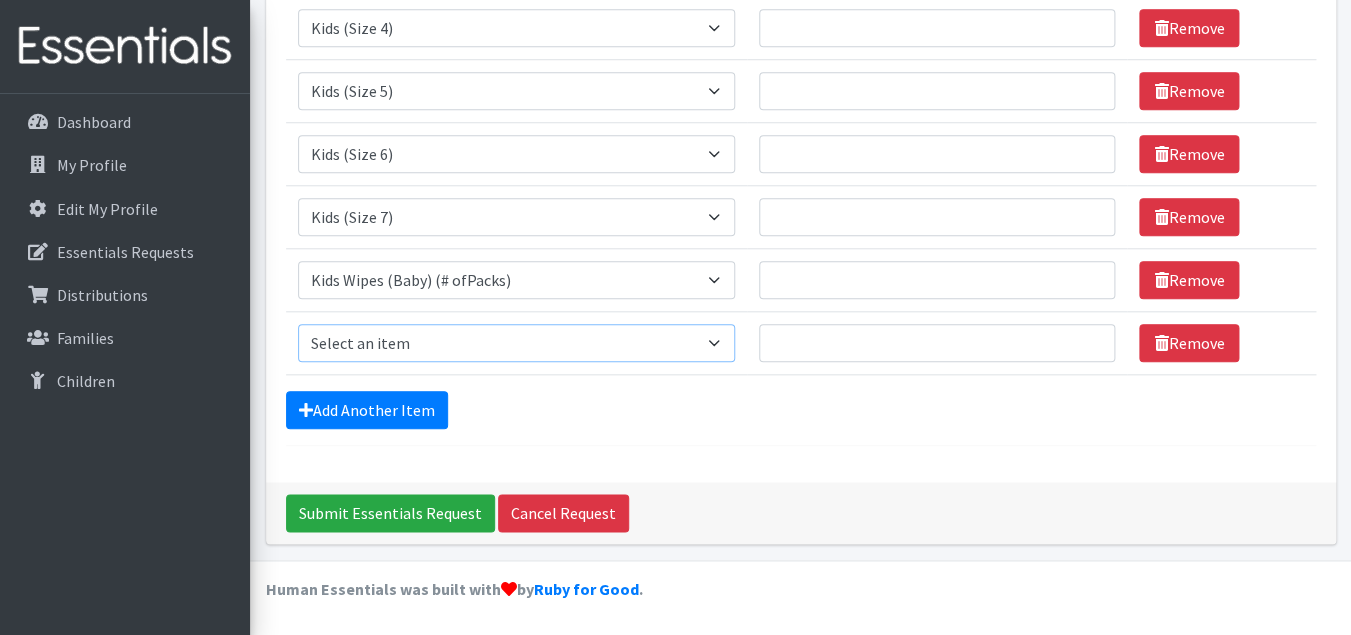 click on "Select an item
Baby Formula
Kids (Newborn)
Kids (Preemie)
Kids (Size 1)
Kids (Size 2)
Kids (Size 3)
Kids (Size 4)
Kids (Size 5)
Kids (Size 6)
Kids (Size 7)
Kids Swimmers
Kids Wipes (Baby) (# ofPacks)
Period Liners
Period Pads
Period Tampons
Toddler Goodnights L/XL (60-125 lbs)
Toddler Goodnights S/M (38-65 lbs)
Toddler Pull-Ups (2T-3T)
Toddler Pull-Ups (3T-4T)
Toddler Pull-Ups (4T-5T)" at bounding box center (516, 343) 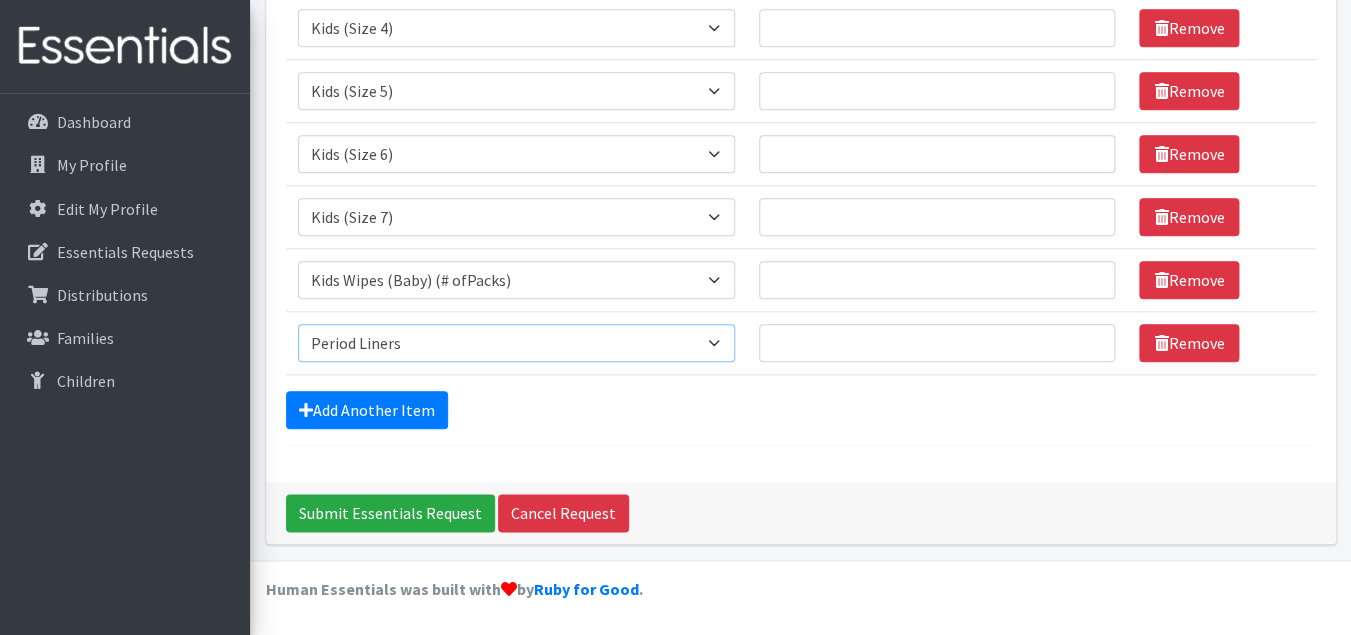 click on "Period Liners" at bounding box center [0, 0] 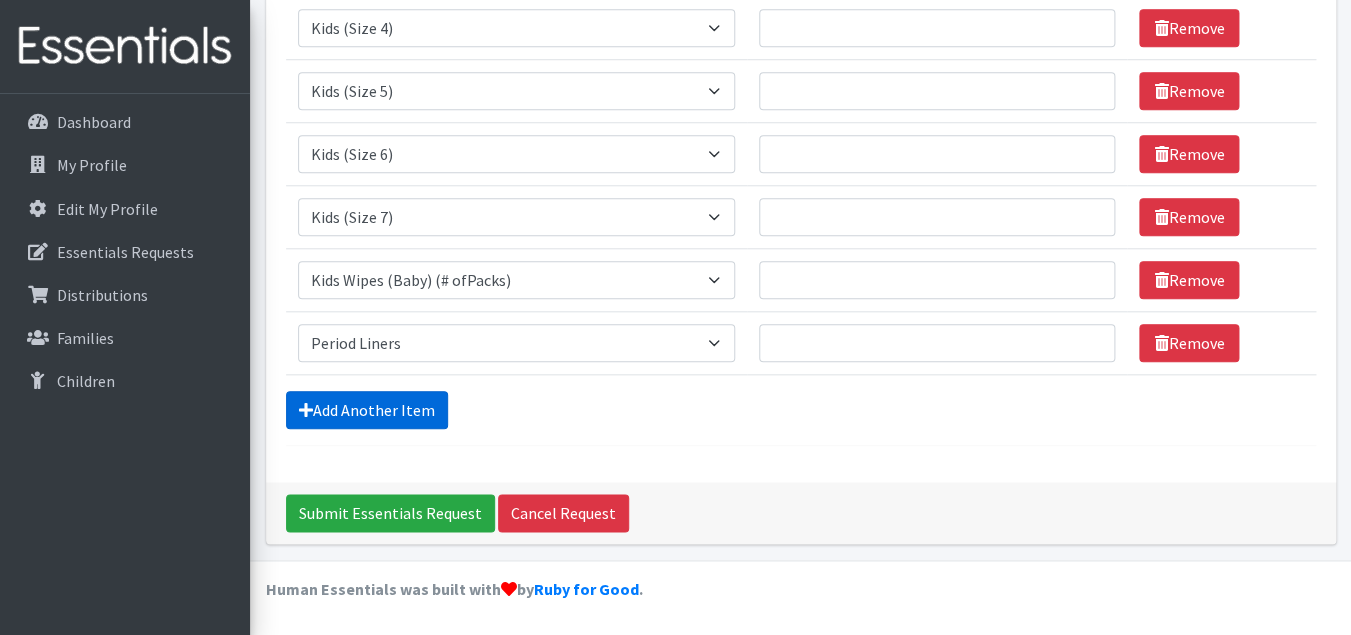 click on "Add Another Item" at bounding box center [367, 410] 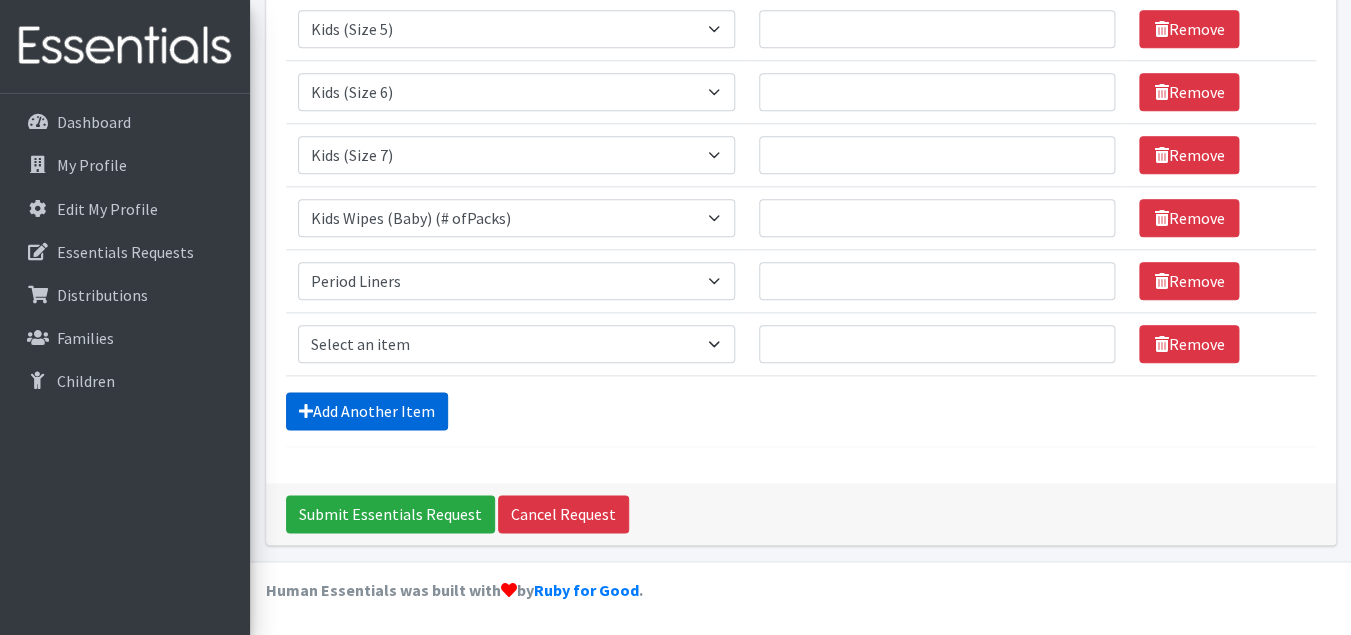 scroll, scrollTop: 629, scrollLeft: 0, axis: vertical 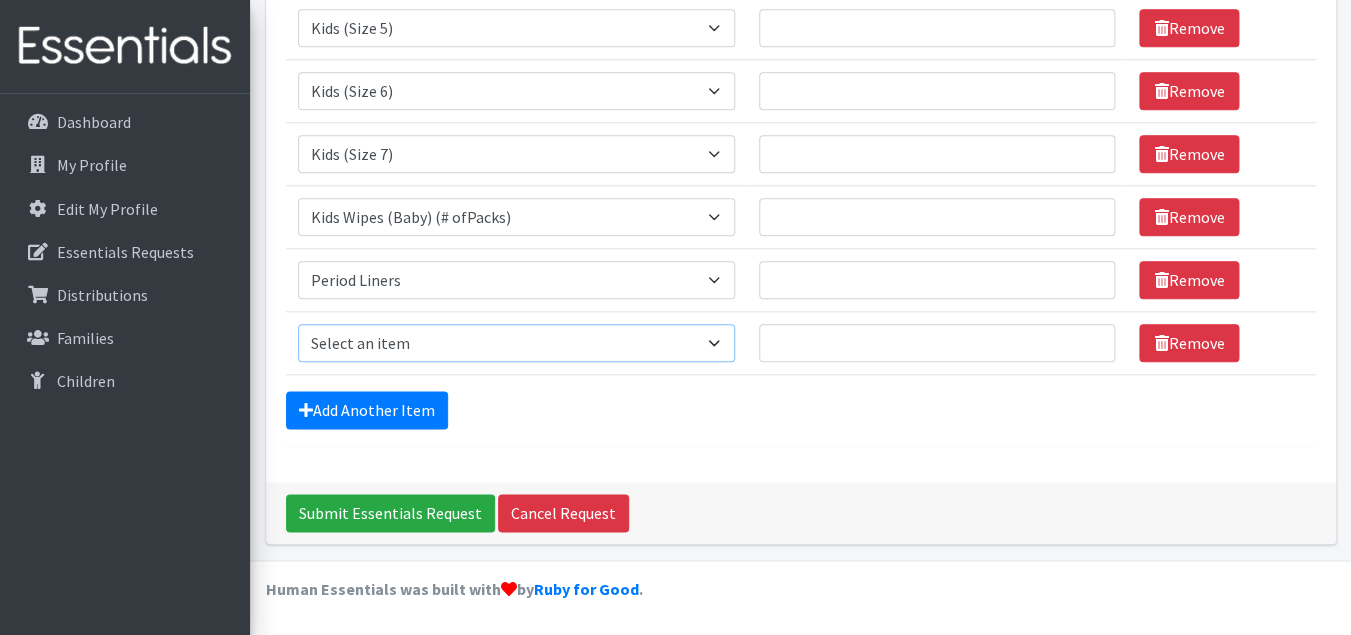 click on "Select an item
Baby Formula
Kids (Newborn)
Kids (Preemie)
Kids (Size 1)
Kids (Size 2)
Kids (Size 3)
Kids (Size 4)
Kids (Size 5)
Kids (Size 6)
Kids (Size 7)
Kids Swimmers
Kids Wipes (Baby) (# ofPacks)
Period Liners
Period Pads
Period Tampons
Toddler Goodnights L/XL (60-125 lbs)
Toddler Goodnights S/M (38-65 lbs)
Toddler Pull-Ups (2T-3T)
Toddler Pull-Ups (3T-4T)
Toddler Pull-Ups (4T-5T)" at bounding box center (516, 343) 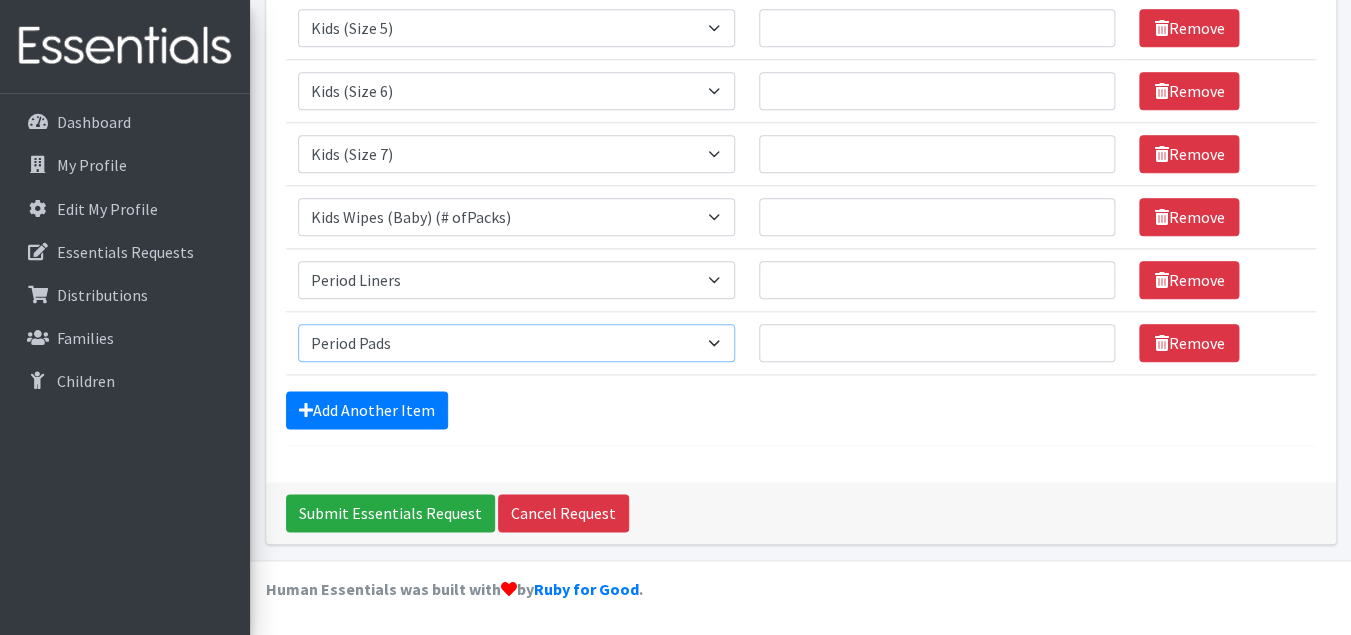 click on "Period Pads" at bounding box center [0, 0] 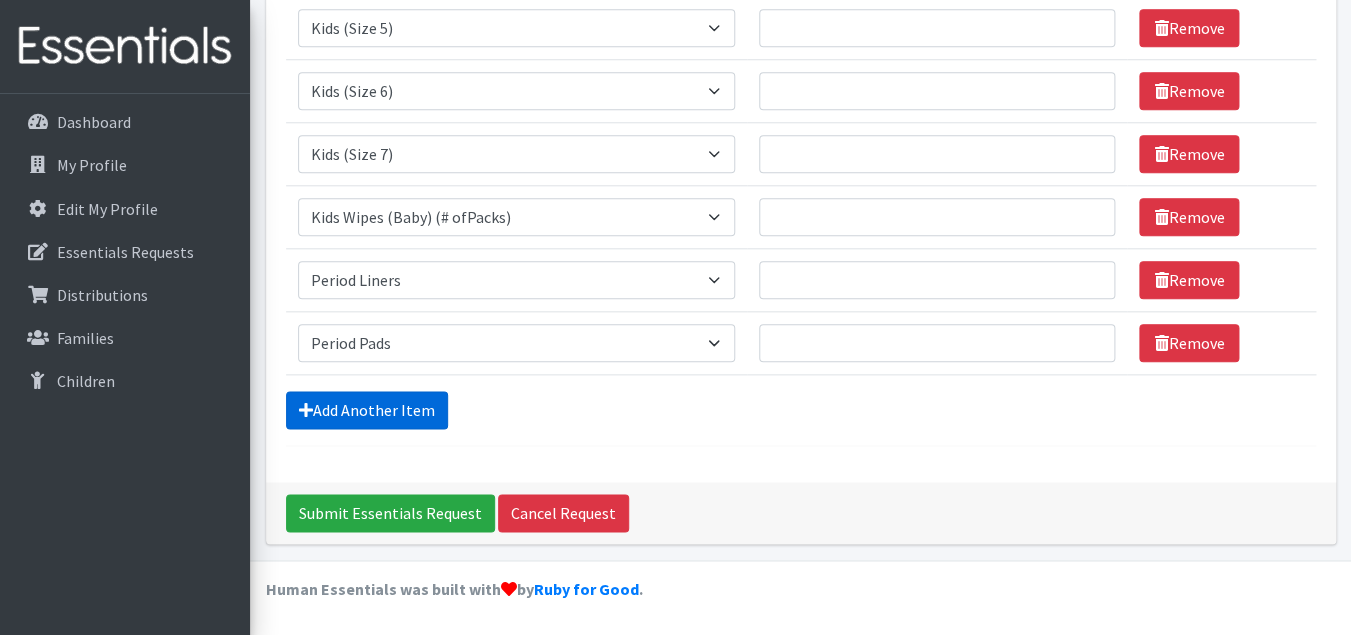 click on "Add Another Item" at bounding box center [367, 410] 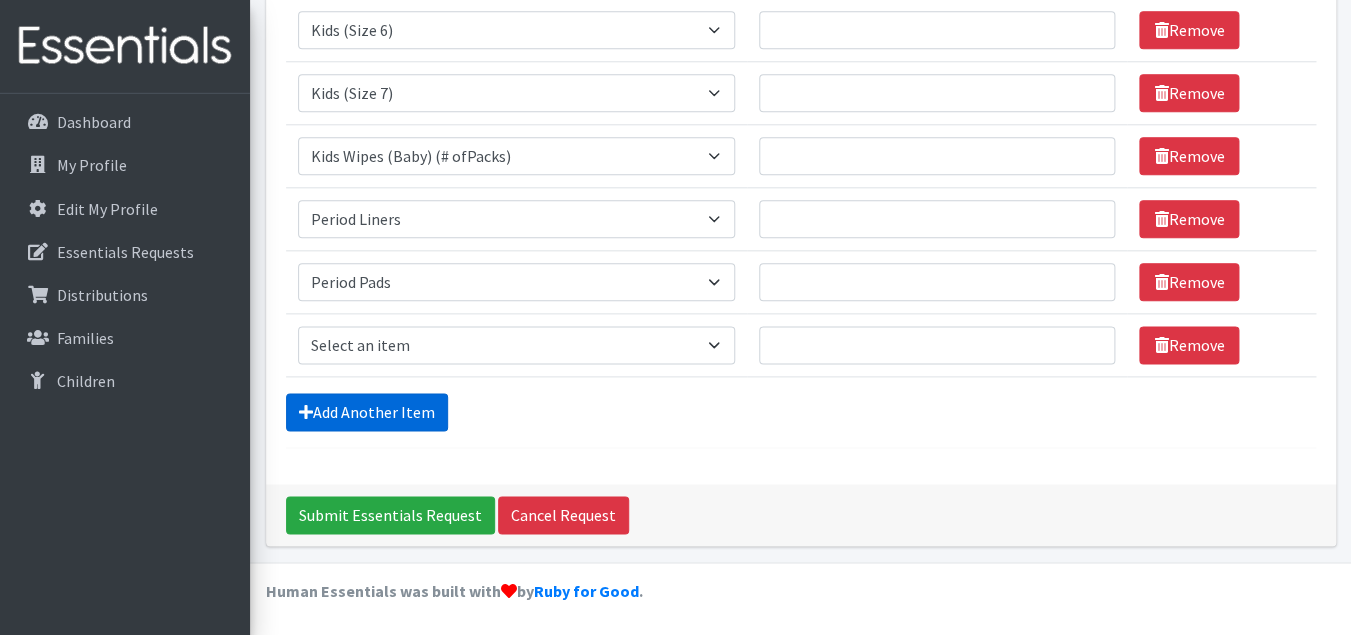scroll, scrollTop: 692, scrollLeft: 0, axis: vertical 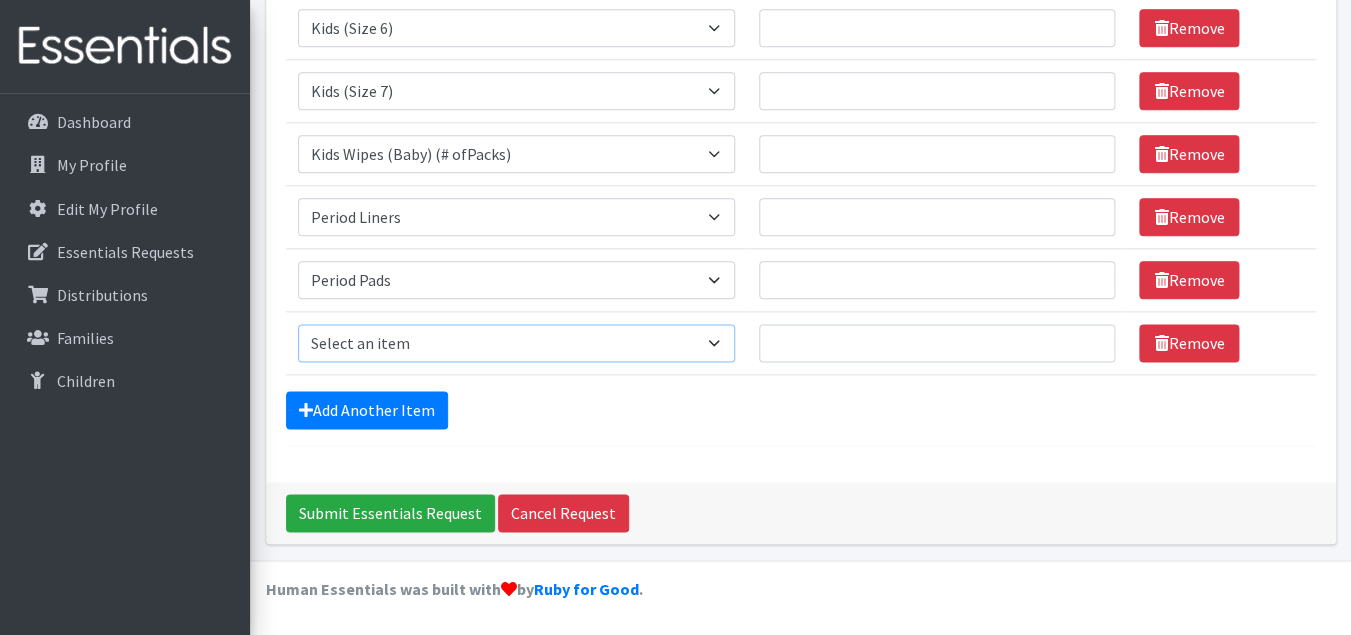 click on "Select an item
Baby Formula
Kids (Newborn)
Kids (Preemie)
Kids (Size 1)
Kids (Size 2)
Kids (Size 3)
Kids (Size 4)
Kids (Size 5)
Kids (Size 6)
Kids (Size 7)
Kids Swimmers
Kids Wipes (Baby) (# ofPacks)
Period Liners
Period Pads
Period Tampons
Toddler Goodnights L/XL (60-125 lbs)
Toddler Goodnights S/M (38-65 lbs)
Toddler Pull-Ups (2T-3T)
Toddler Pull-Ups (3T-4T)
Toddler Pull-Ups (4T-5T)" at bounding box center [516, 343] 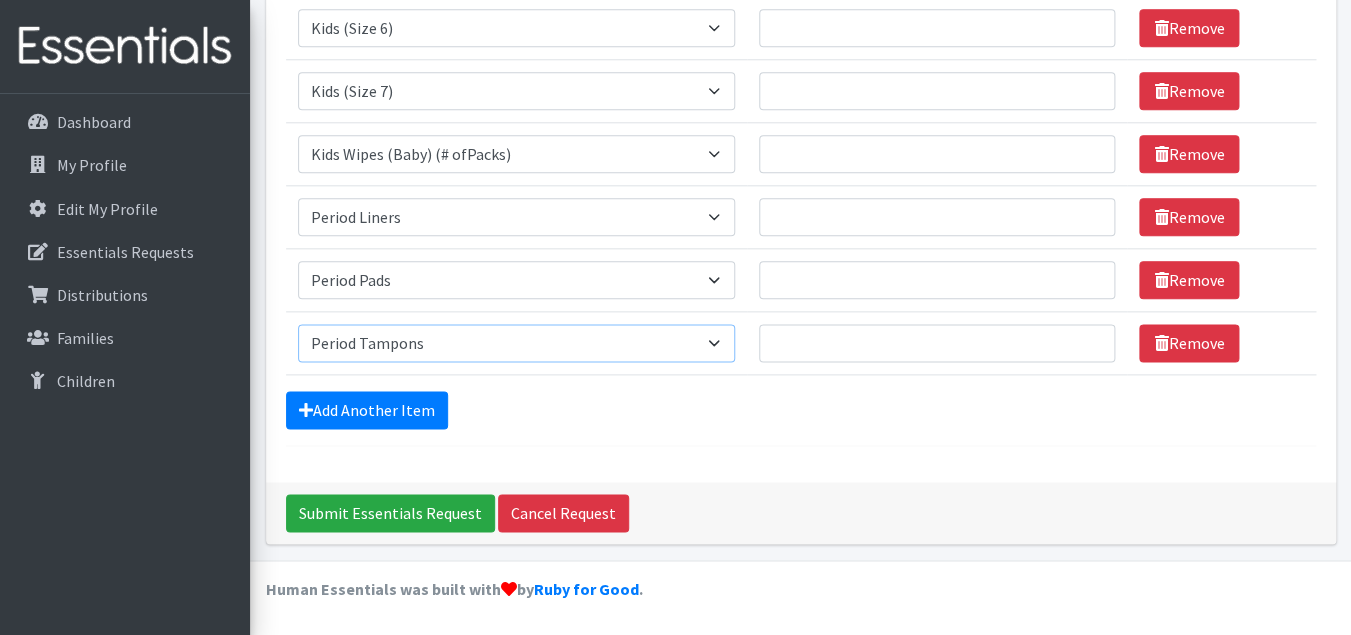 click on "Period Tampons" at bounding box center [0, 0] 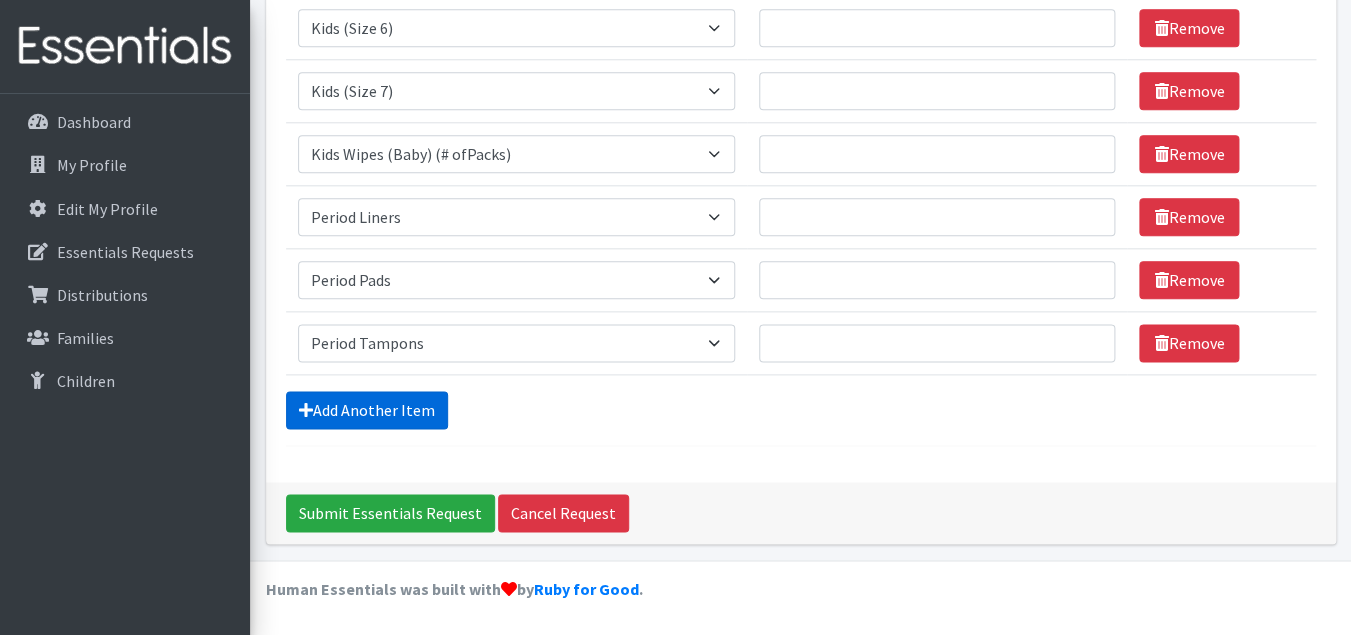 click on "Add Another Item" at bounding box center [367, 410] 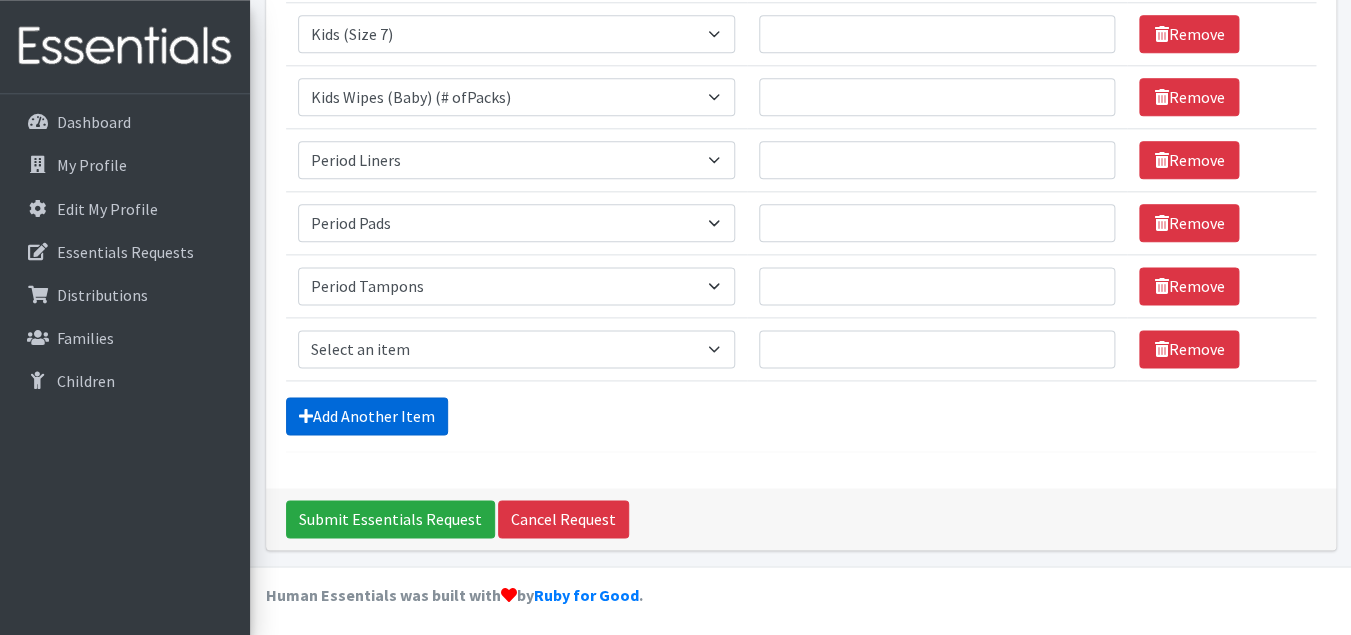 scroll, scrollTop: 755, scrollLeft: 0, axis: vertical 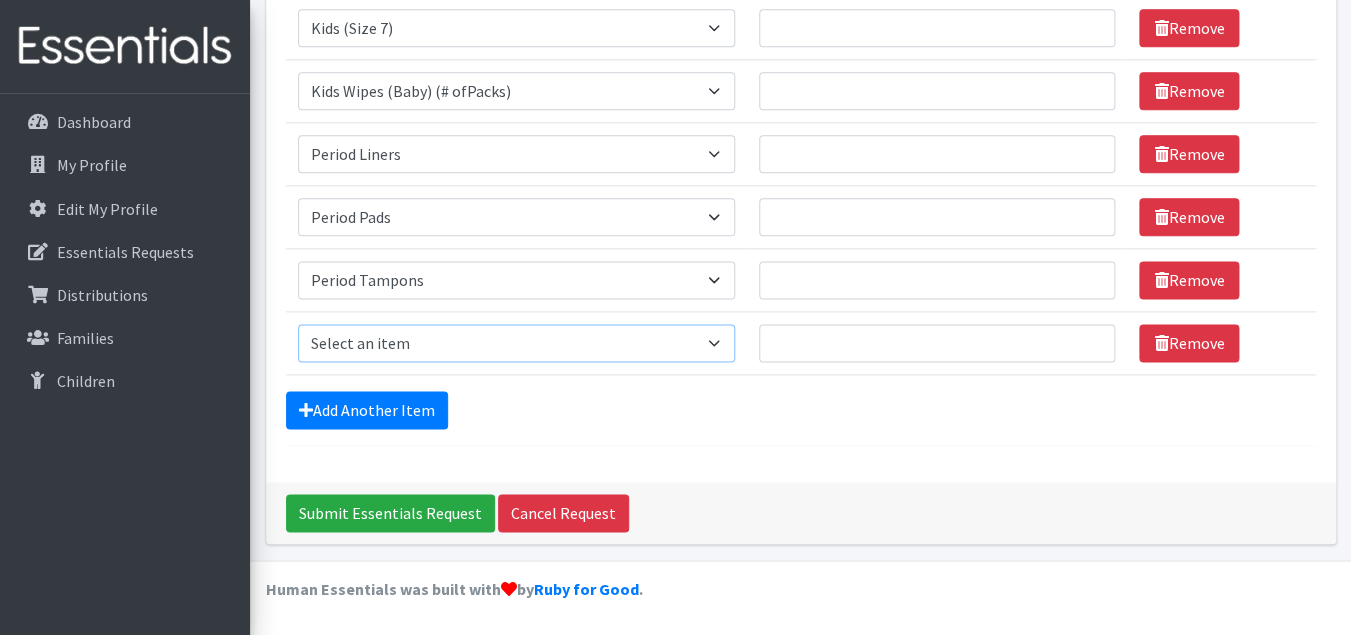 click on "Select an item
Baby Formula
Kids (Newborn)
Kids (Preemie)
Kids (Size 1)
Kids (Size 2)
Kids (Size 3)
Kids (Size 4)
Kids (Size 5)
Kids (Size 6)
Kids (Size 7)
Kids Swimmers
Kids Wipes (Baby) (# ofPacks)
Period Liners
Period Pads
Period Tampons
Toddler Goodnights L/XL (60-125 lbs)
Toddler Goodnights S/M (38-65 lbs)
Toddler Pull-Ups (2T-3T)
Toddler Pull-Ups (3T-4T)
Toddler Pull-Ups (4T-5T)" at bounding box center (516, 343) 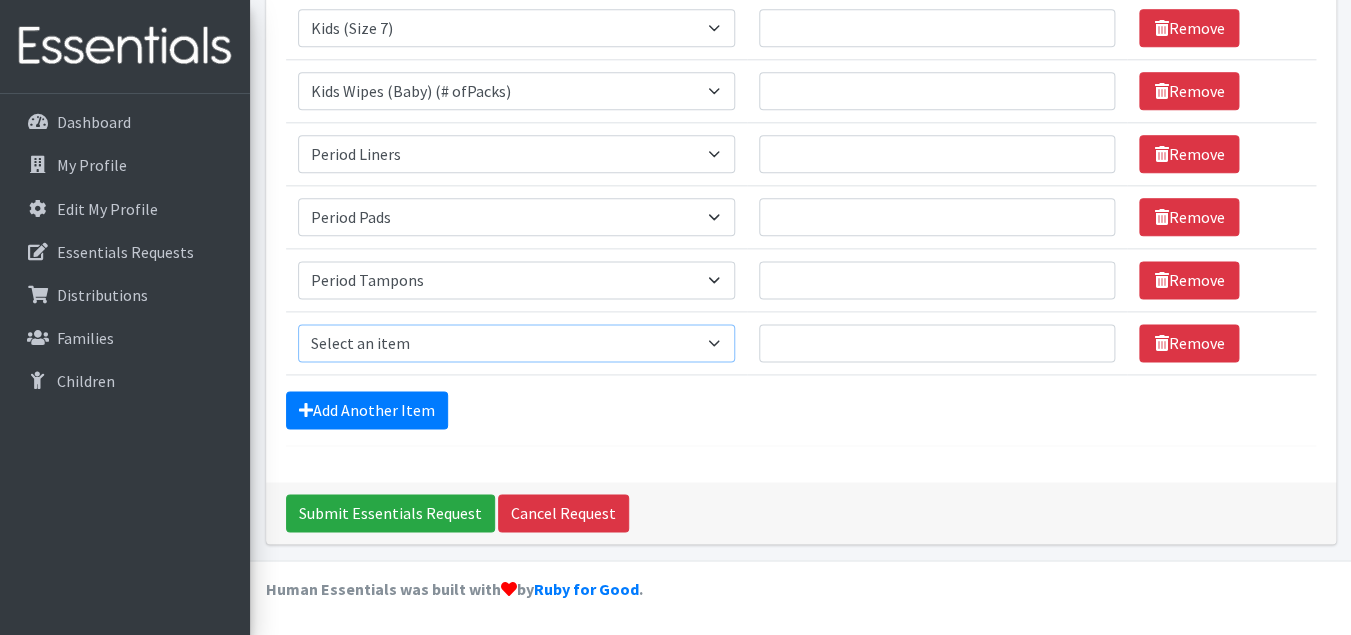 select on "444" 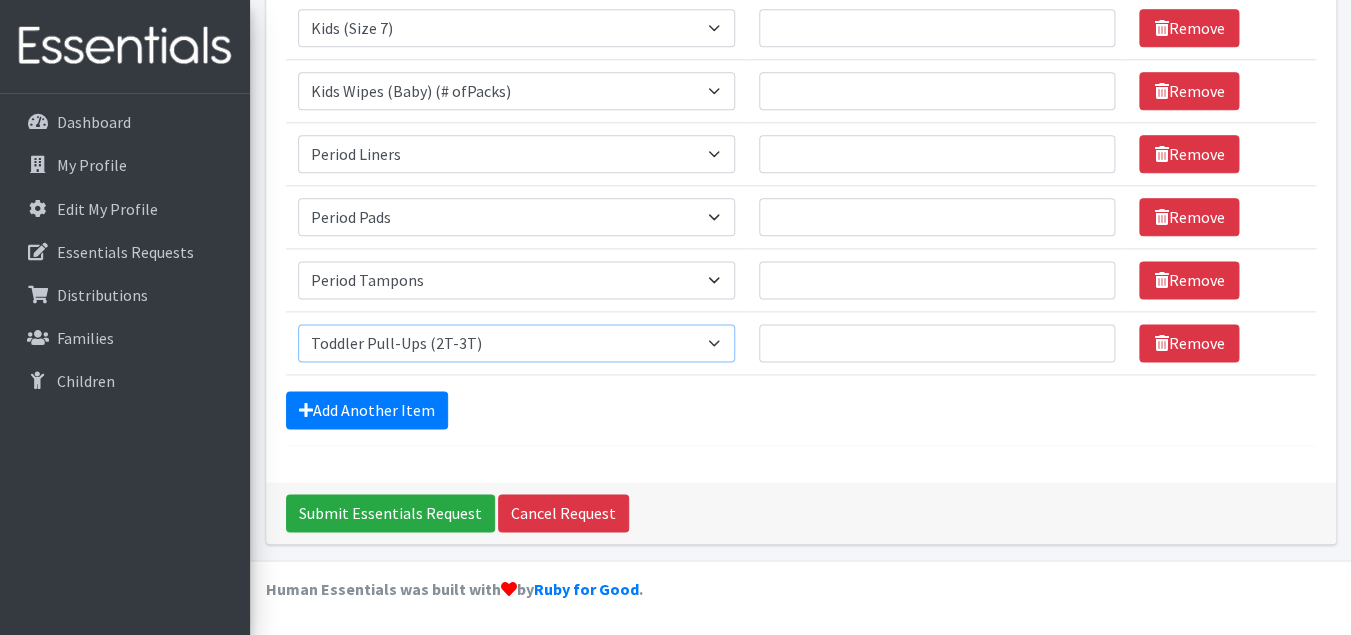 click on "Toddler Pull-Ups (2T-3T)" at bounding box center (0, 0) 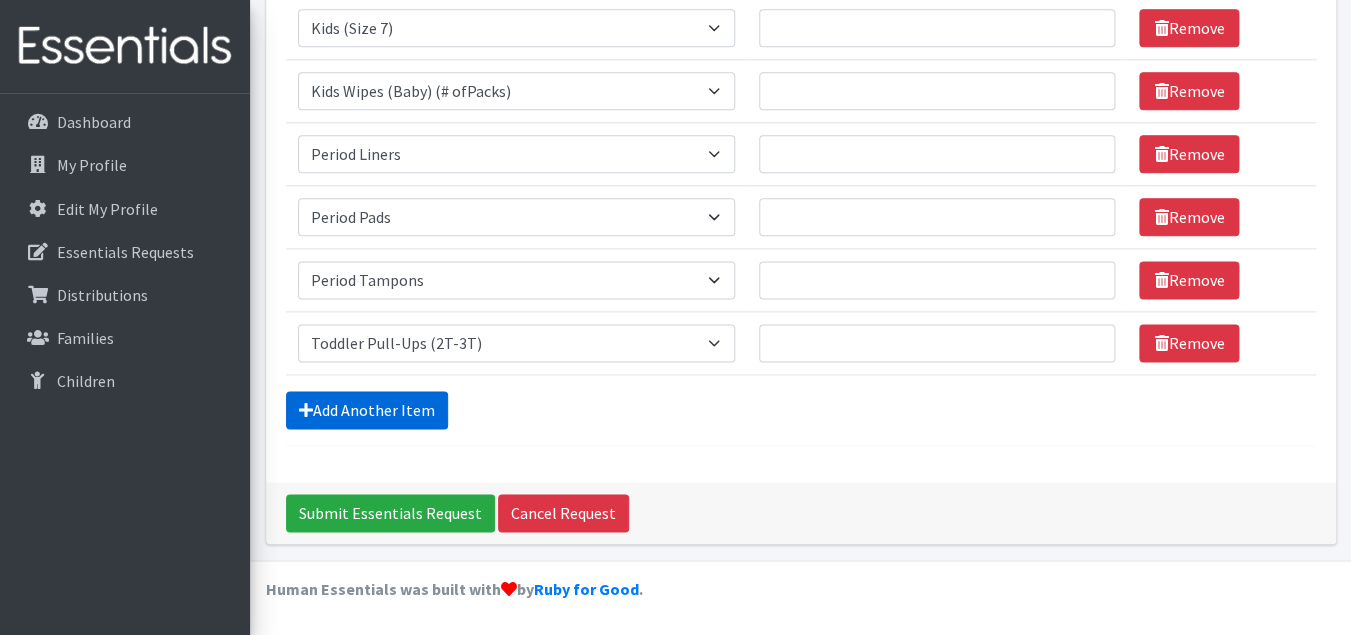 click on "Add Another Item" at bounding box center (367, 410) 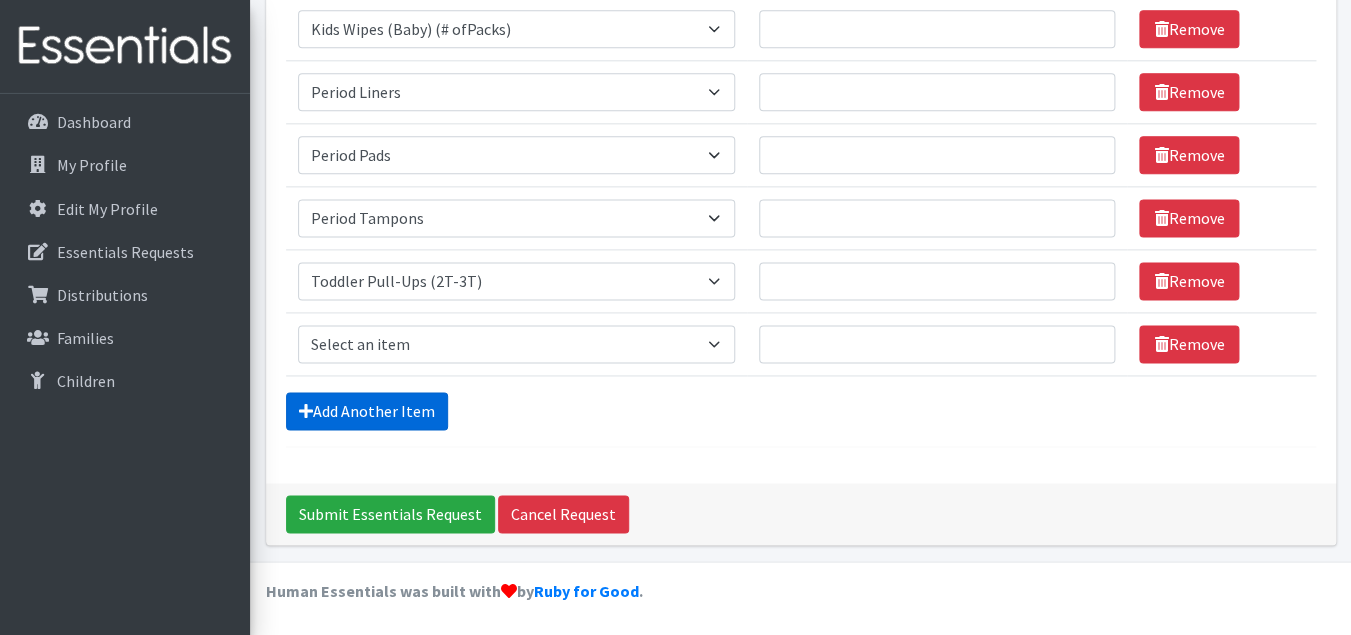 scroll, scrollTop: 818, scrollLeft: 0, axis: vertical 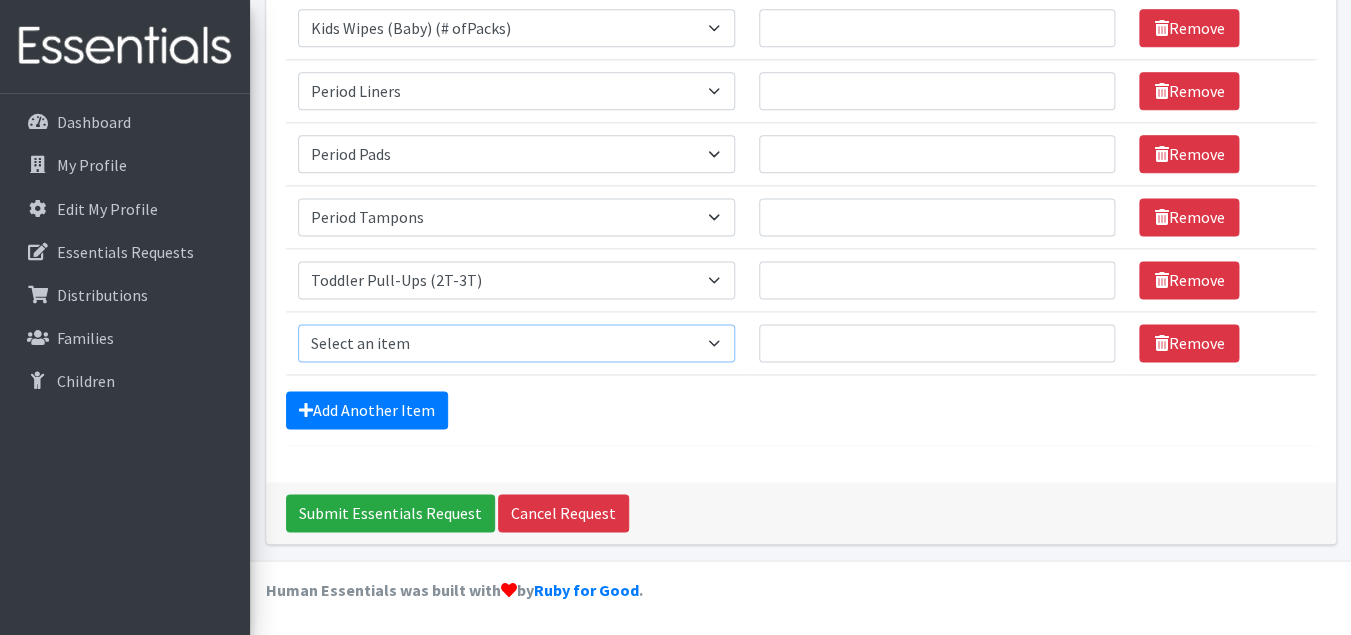 click on "Select an item
Baby Formula
Kids (Newborn)
Kids (Preemie)
Kids (Size 1)
Kids (Size 2)
Kids (Size 3)
Kids (Size 4)
Kids (Size 5)
Kids (Size 6)
Kids (Size 7)
Kids Swimmers
Kids Wipes (Baby) (# ofPacks)
Period Liners
Period Pads
Period Tampons
Toddler Goodnights L/XL (60-125 lbs)
Toddler Goodnights S/M (38-65 lbs)
Toddler Pull-Ups (2T-3T)
Toddler Pull-Ups (3T-4T)
Toddler Pull-Ups (4T-5T)" at bounding box center [516, 343] 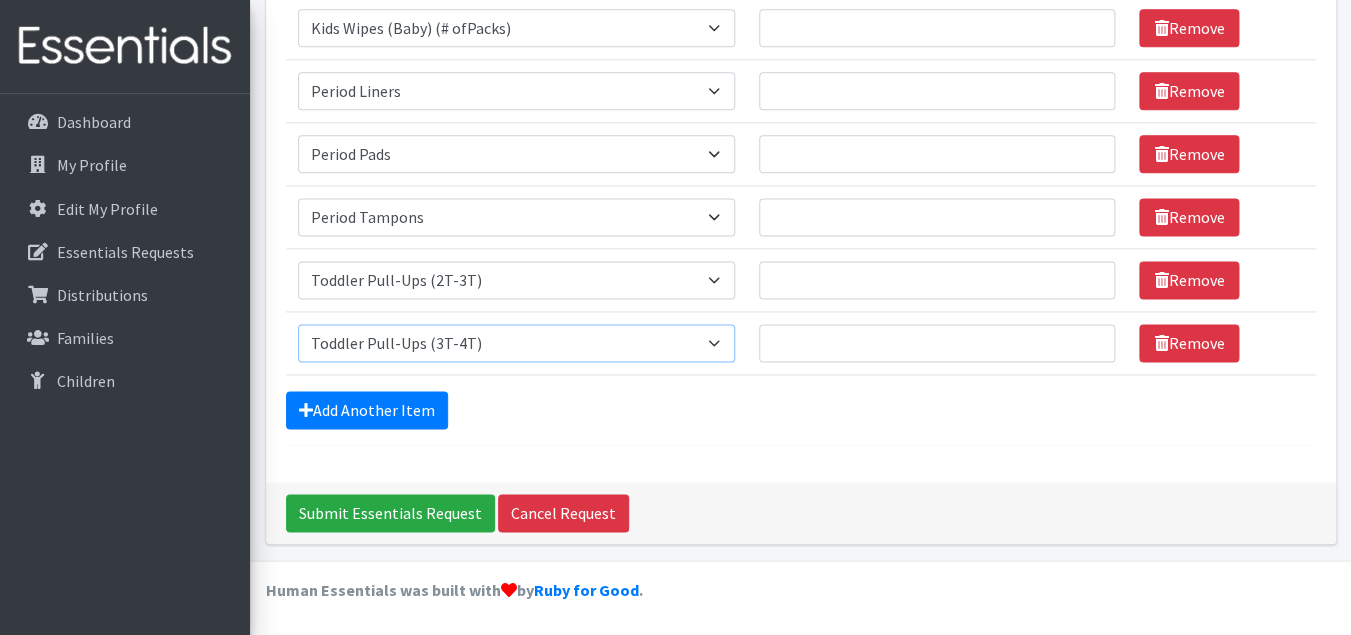 click on "Toddler Pull-Ups (3T-4T)" at bounding box center (0, 0) 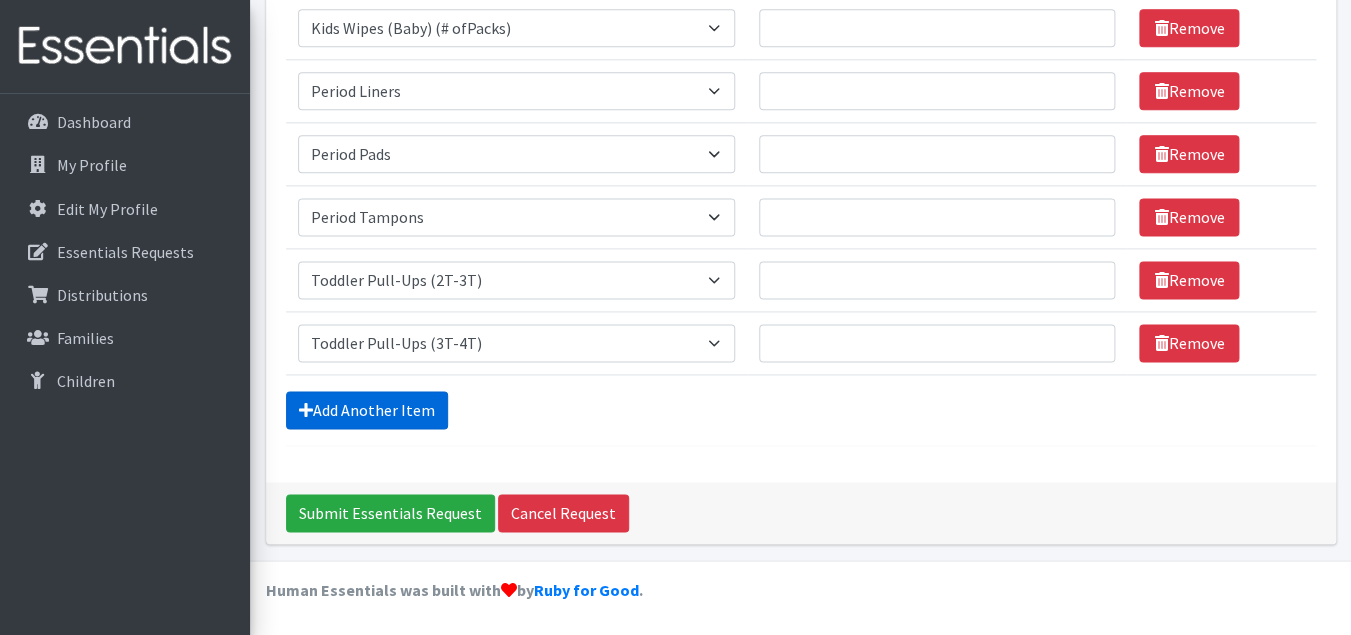 click on "Add Another Item" at bounding box center [367, 410] 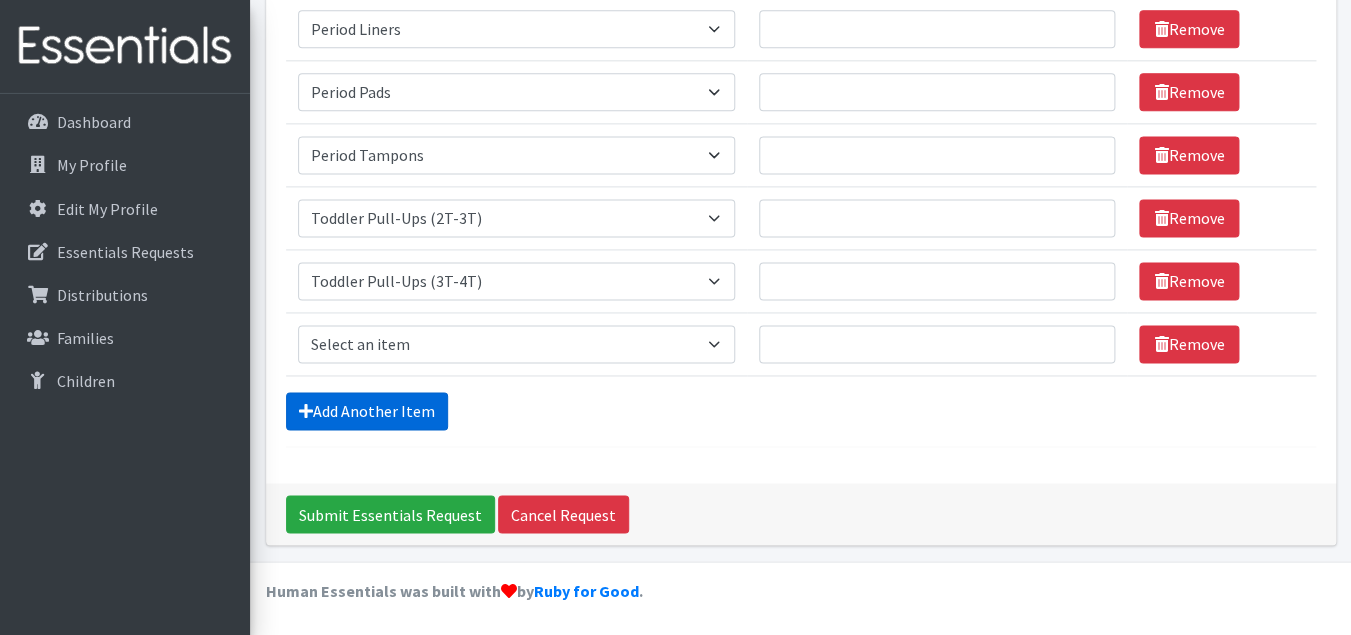 scroll, scrollTop: 881, scrollLeft: 0, axis: vertical 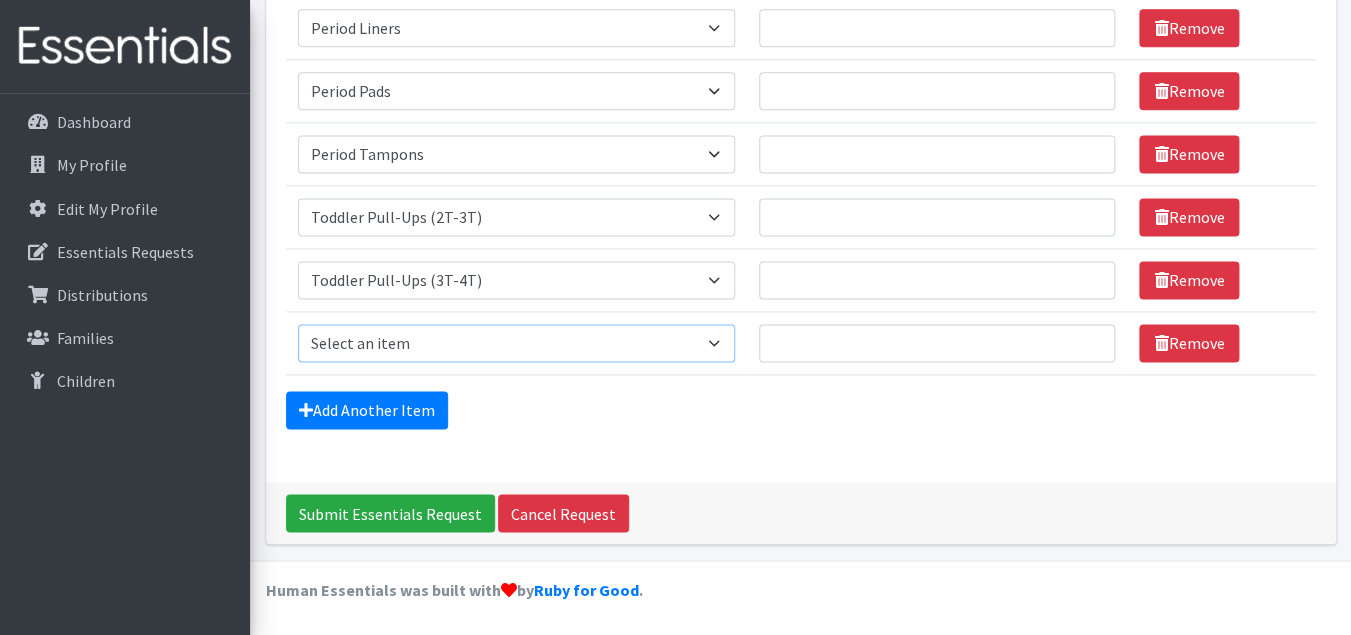 click on "Select an item
Baby Formula
Kids (Newborn)
Kids (Preemie)
Kids (Size 1)
Kids (Size 2)
Kids (Size 3)
Kids (Size 4)
Kids (Size 5)
Kids (Size 6)
Kids (Size 7)
Kids Swimmers
Kids Wipes (Baby) (# ofPacks)
Period Liners
Period Pads
Period Tampons
Toddler Goodnights L/XL (60-125 lbs)
Toddler Goodnights S/M (38-65 lbs)
Toddler Pull-Ups (2T-3T)
Toddler Pull-Ups (3T-4T)
Toddler Pull-Ups (4T-5T)" at bounding box center [516, 343] 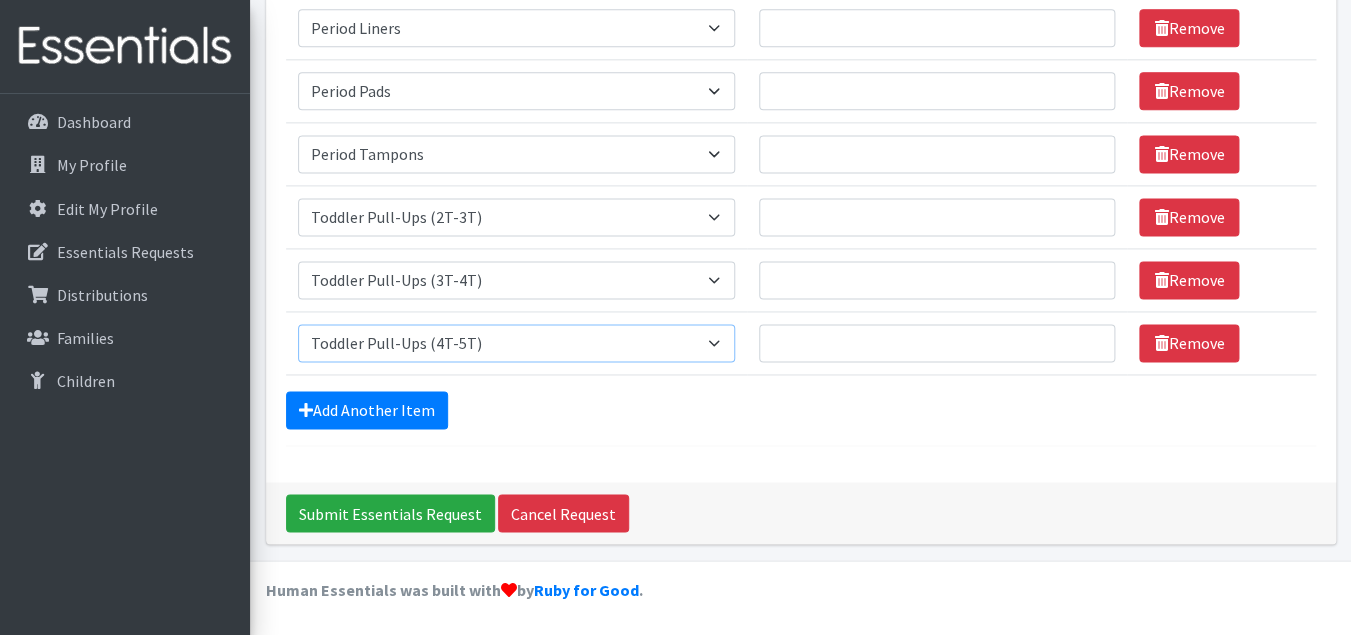 click on "Toddler Pull-Ups (4T-5T)" at bounding box center (0, 0) 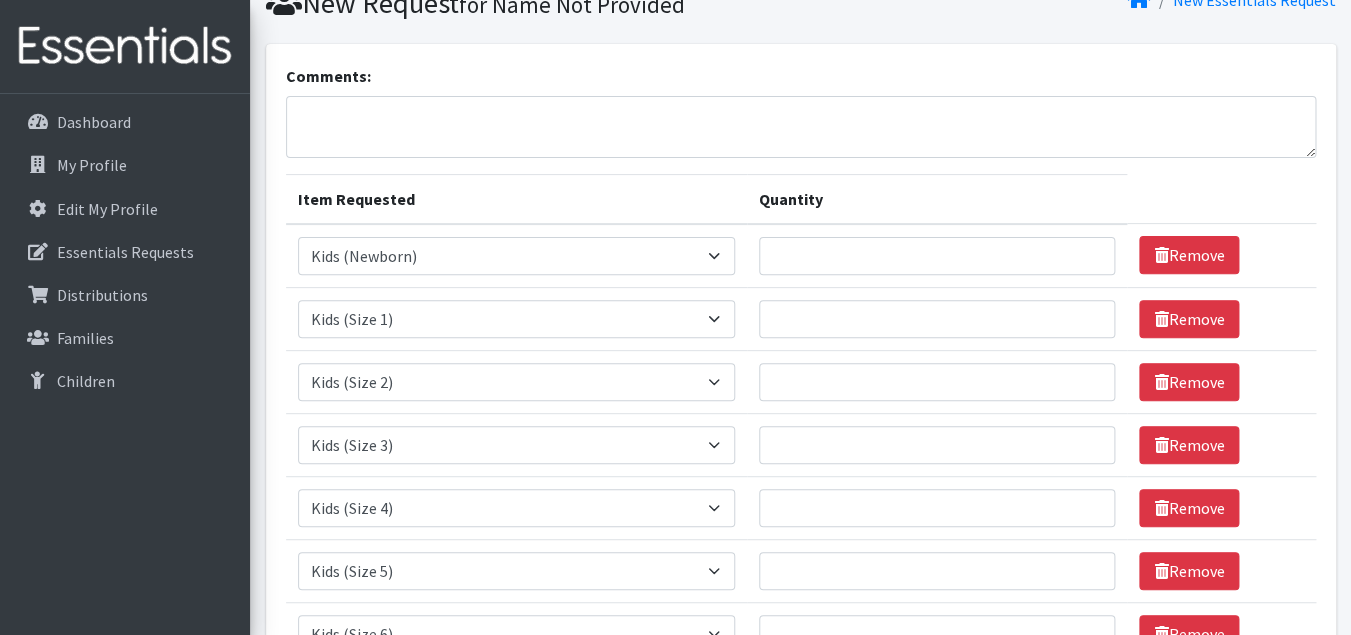 scroll, scrollTop: 0, scrollLeft: 0, axis: both 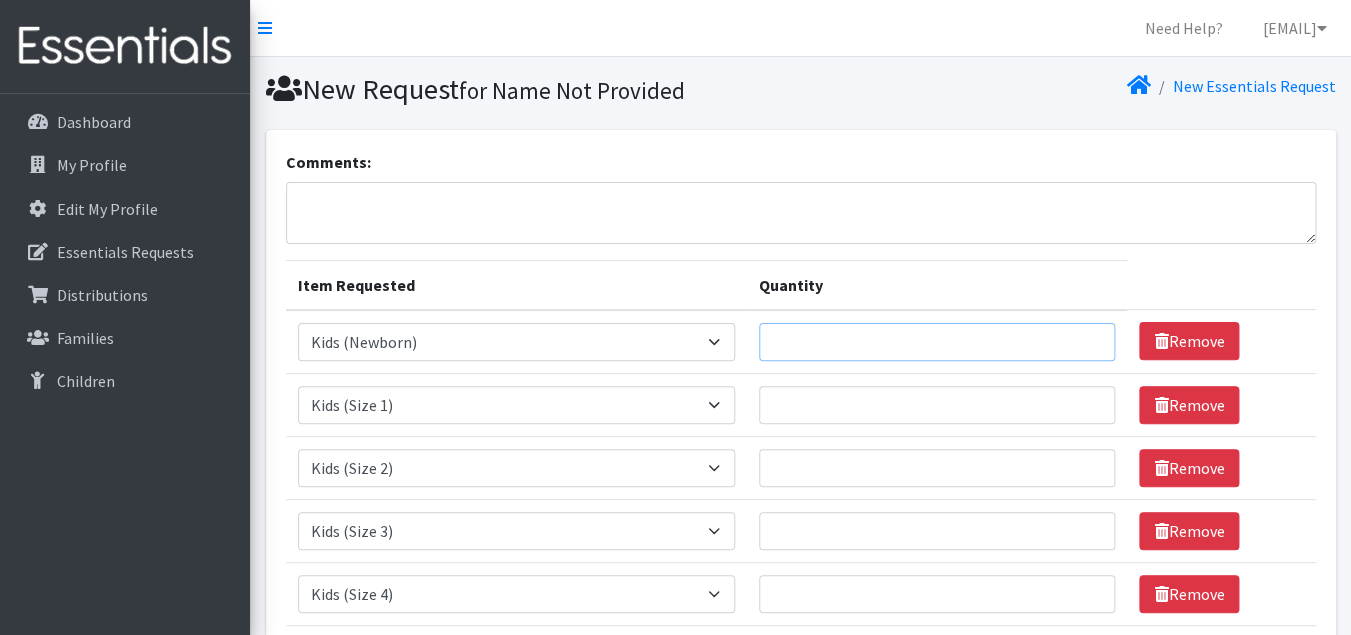 click on "Quantity" at bounding box center (937, 342) 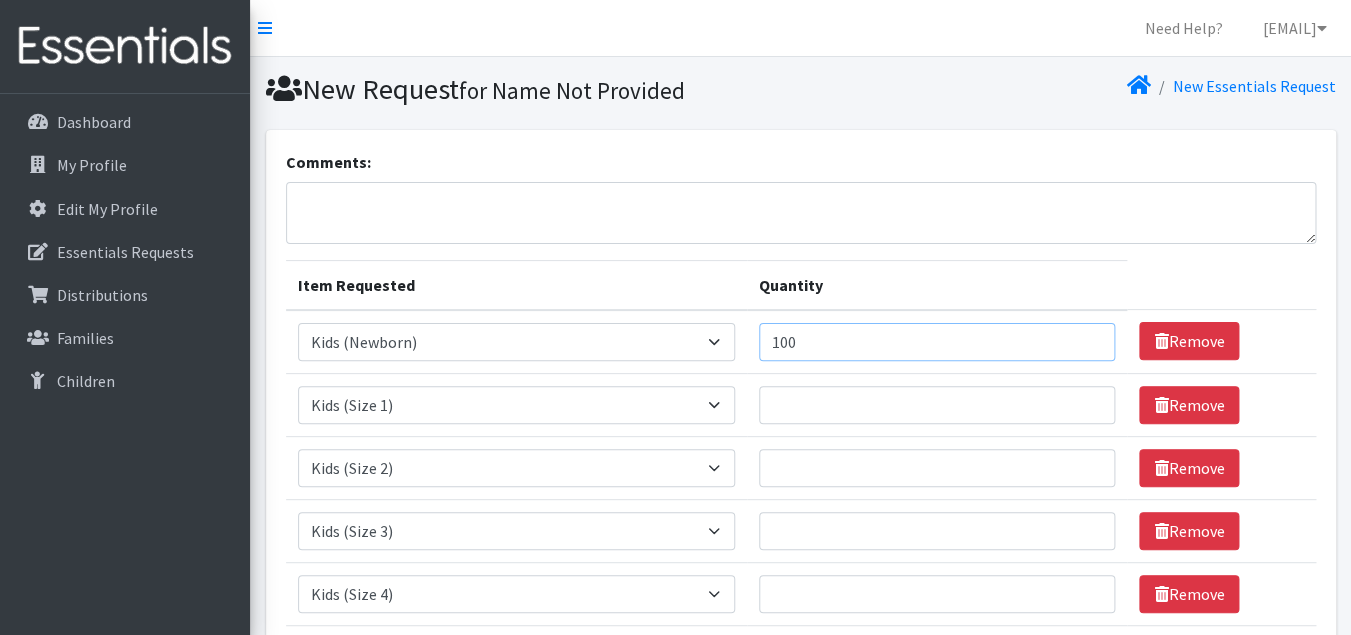 type on "100" 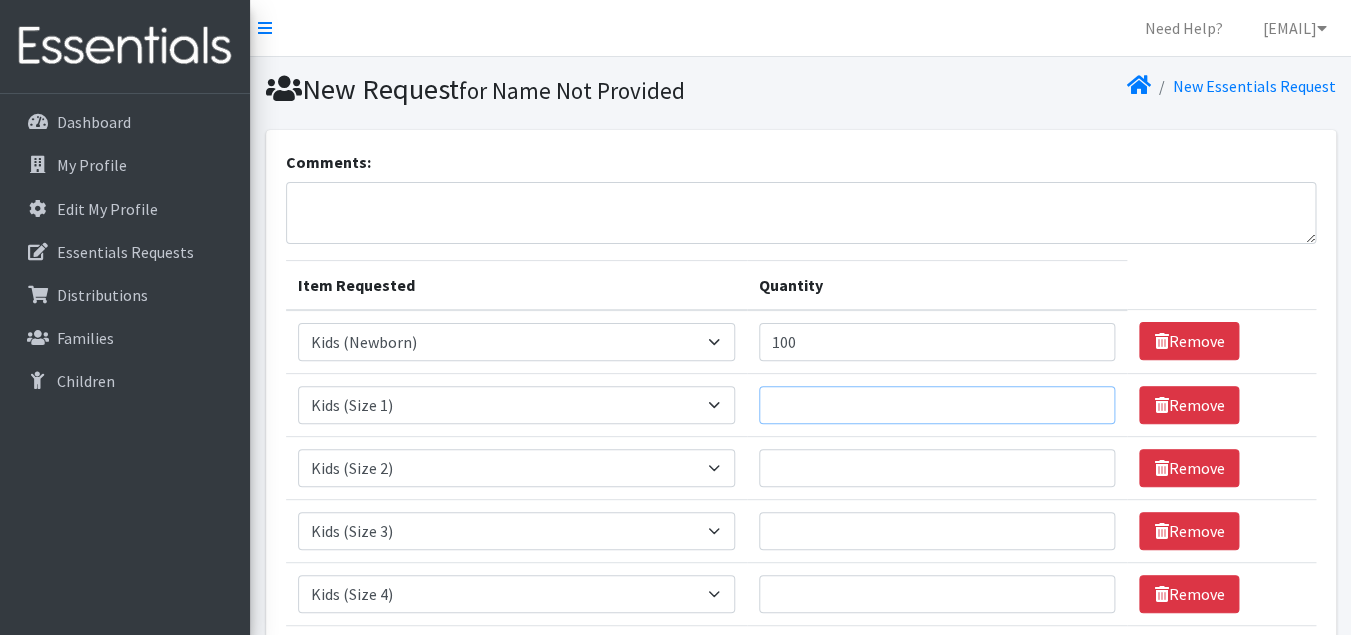 click on "Quantity" at bounding box center (937, 405) 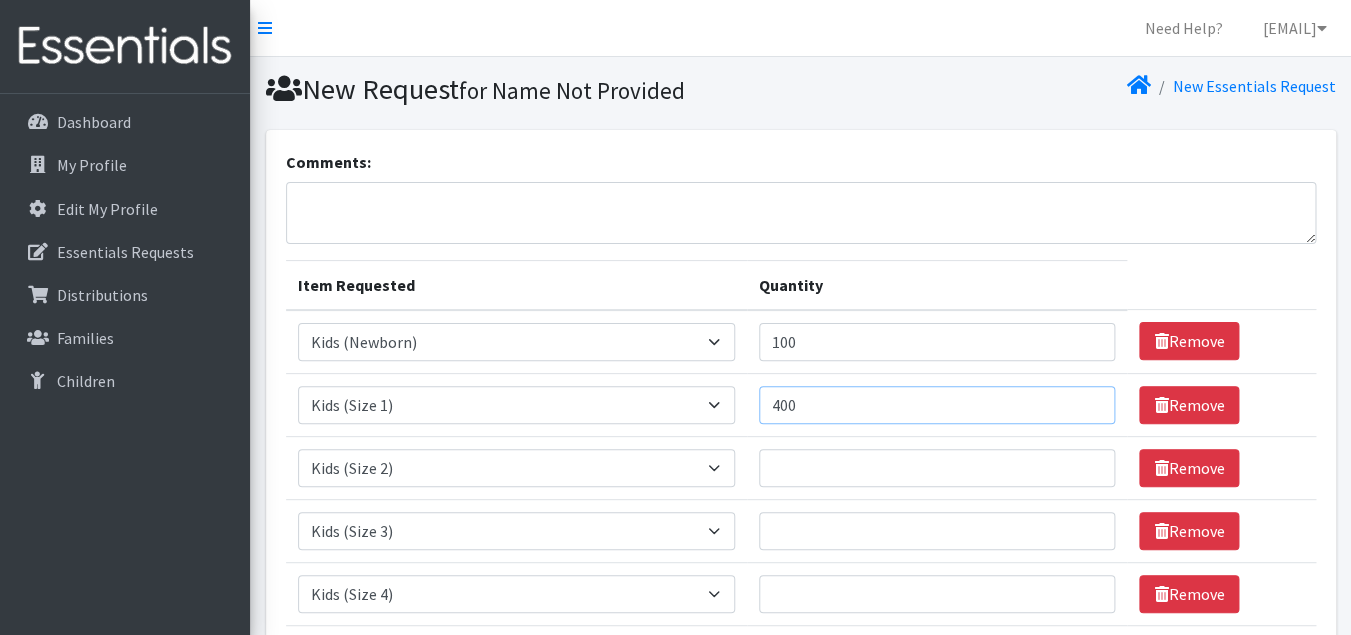 type on "400" 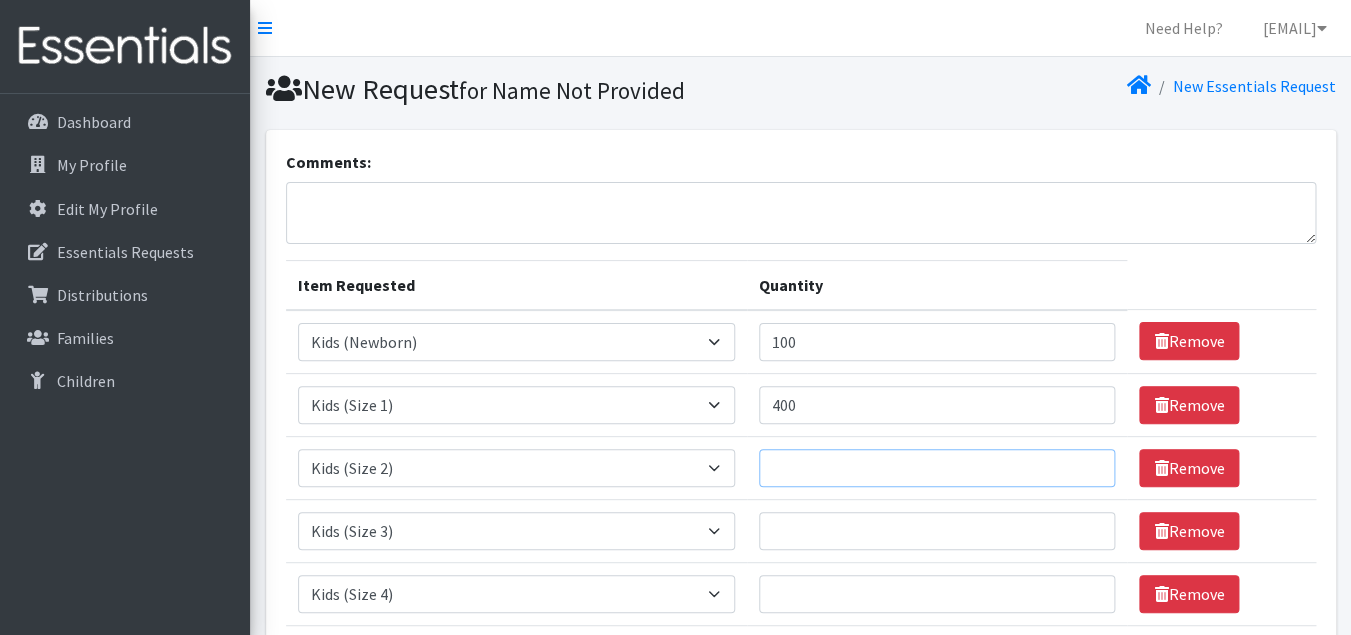 click on "Quantity" at bounding box center [937, 468] 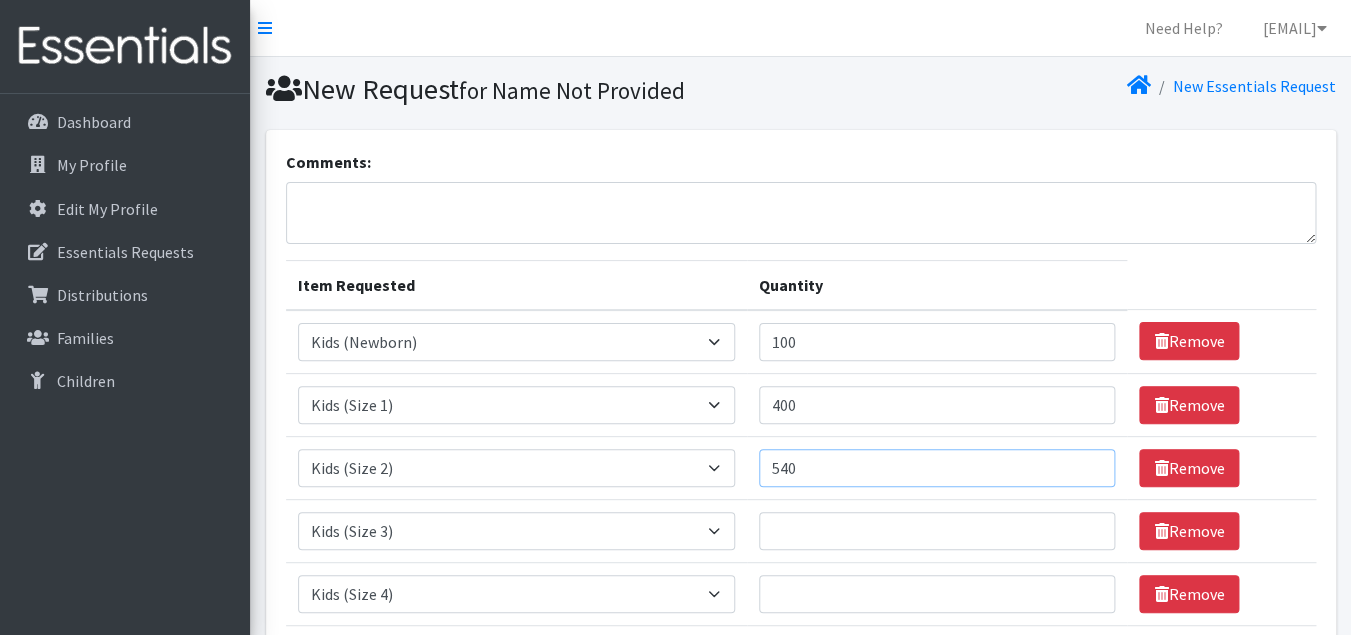type on "540" 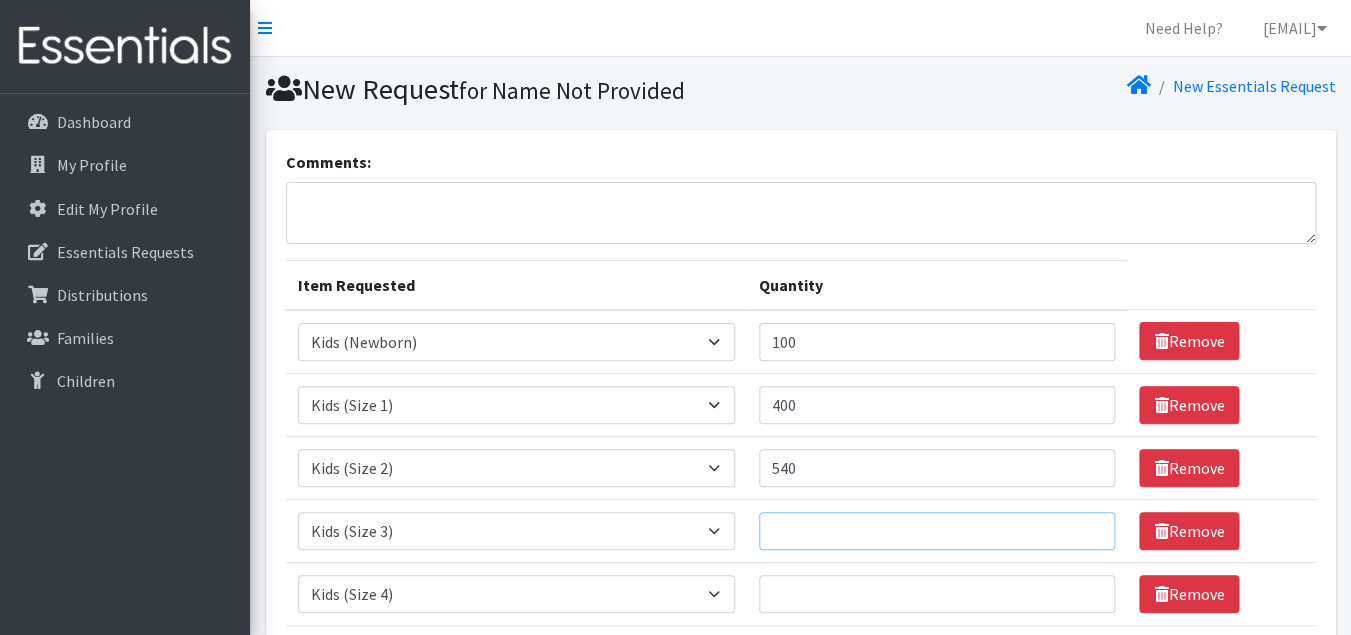click on "Quantity" at bounding box center (937, 531) 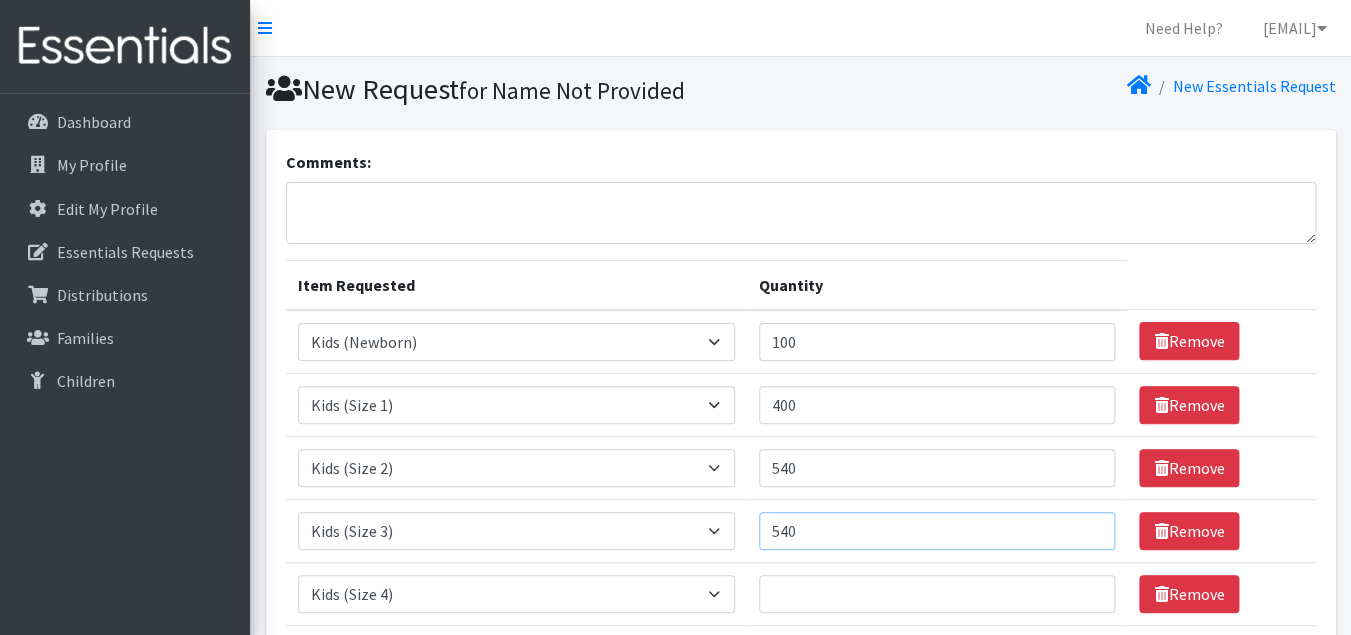 type on "540" 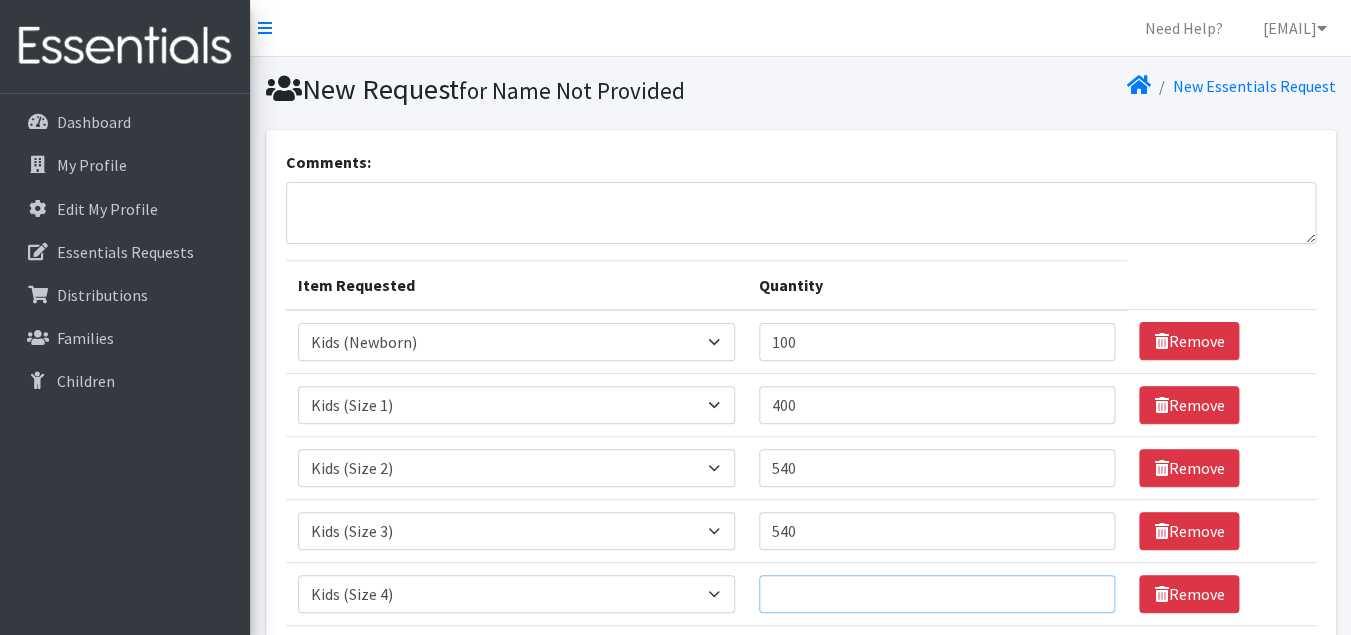 click on "Quantity" at bounding box center [937, 594] 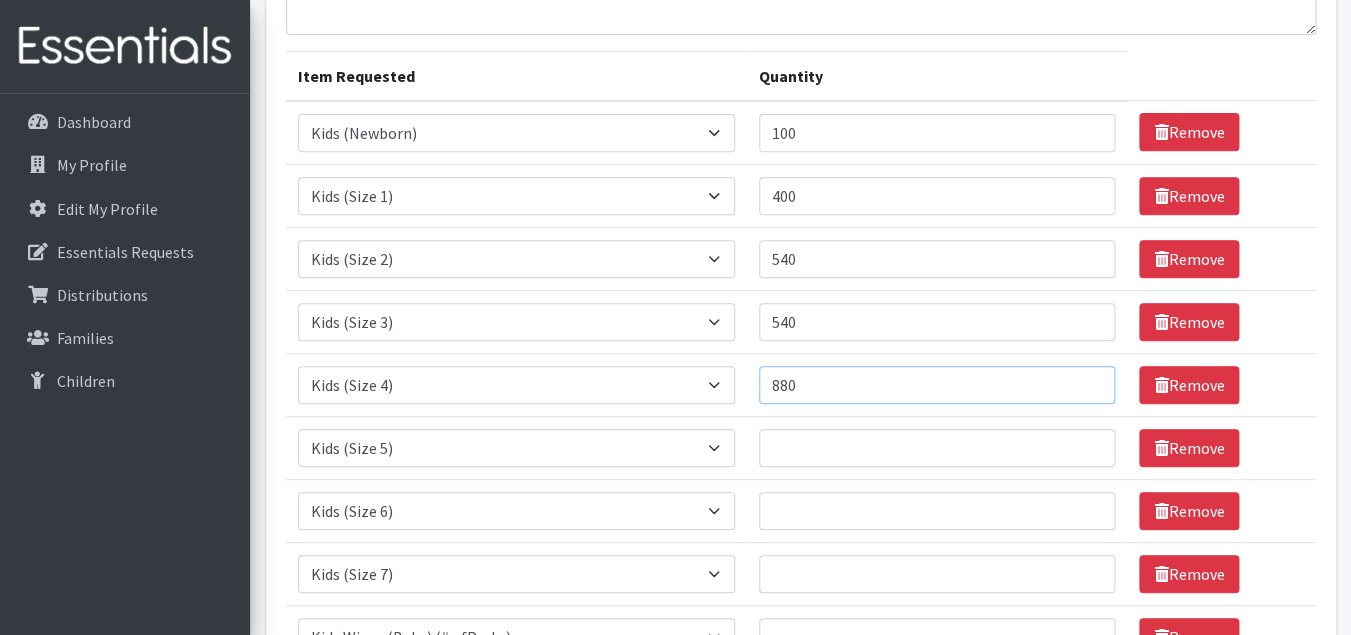 scroll, scrollTop: 212, scrollLeft: 0, axis: vertical 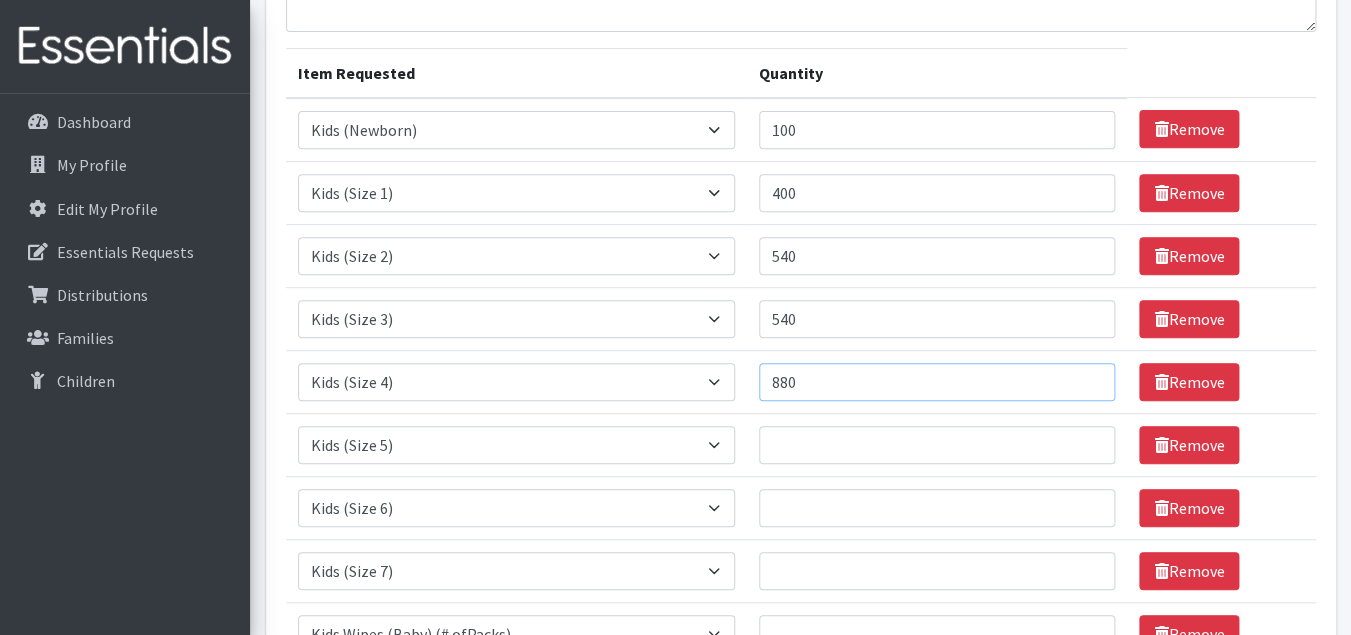 type on "880" 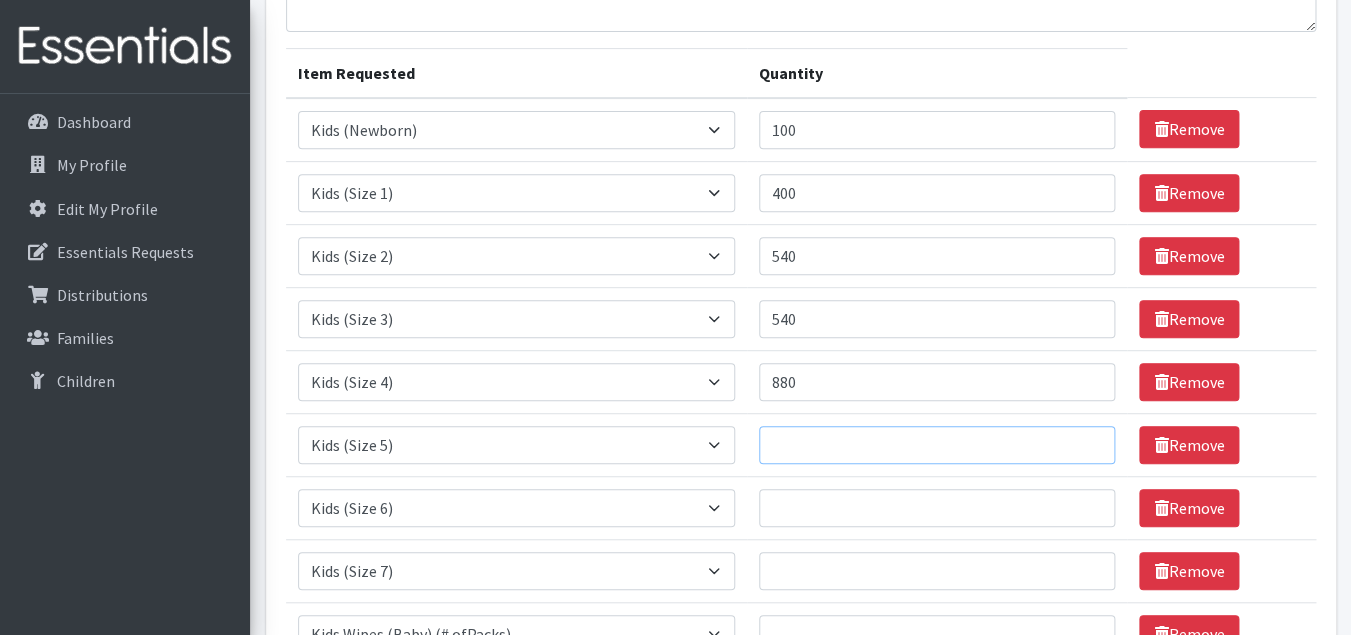 click on "Quantity" at bounding box center [937, 445] 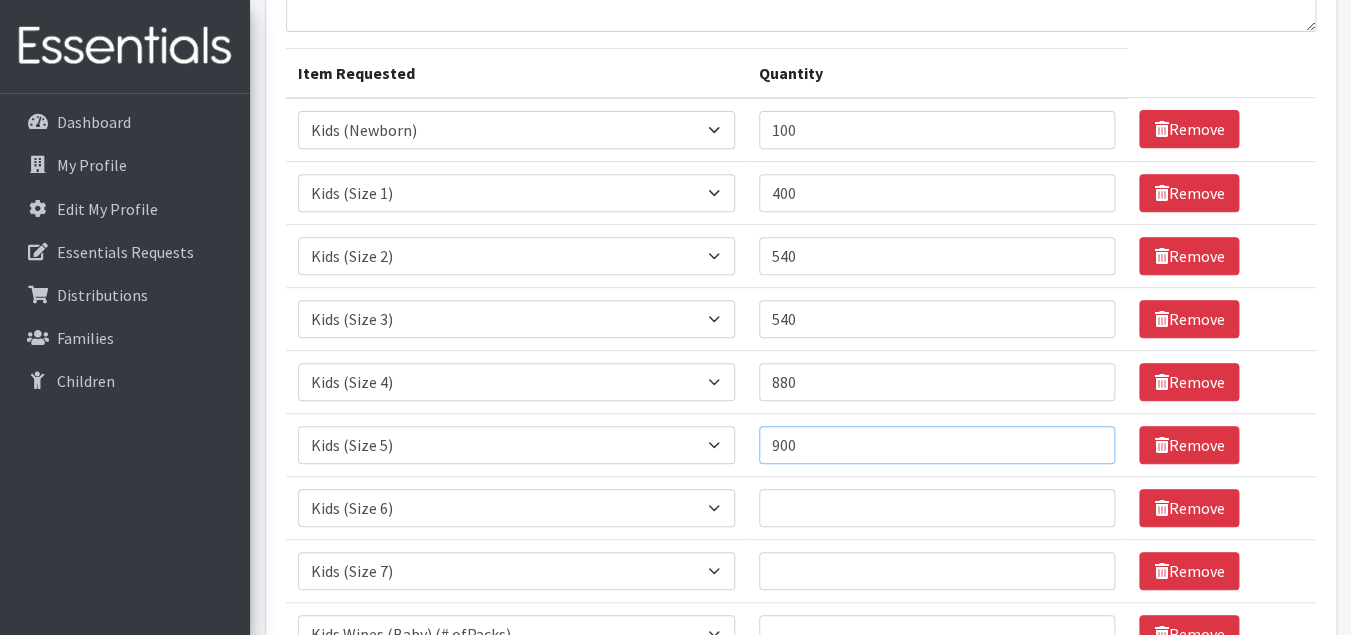 type on "900" 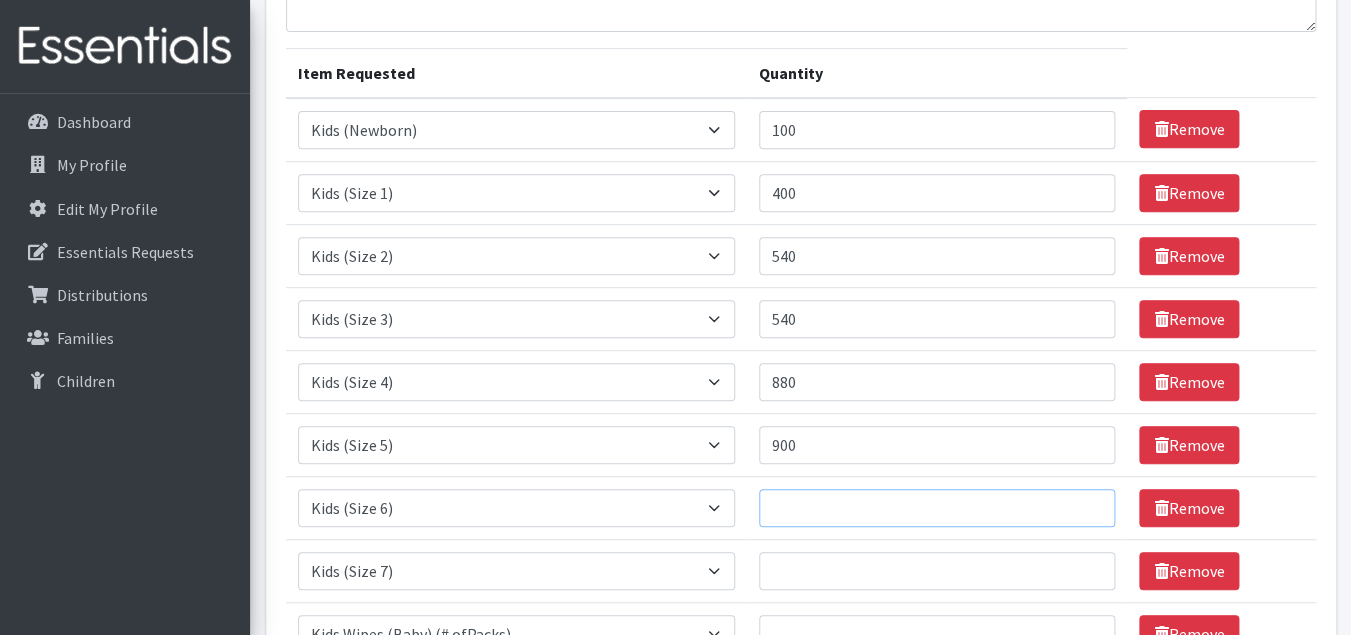 click on "Quantity" at bounding box center (937, 508) 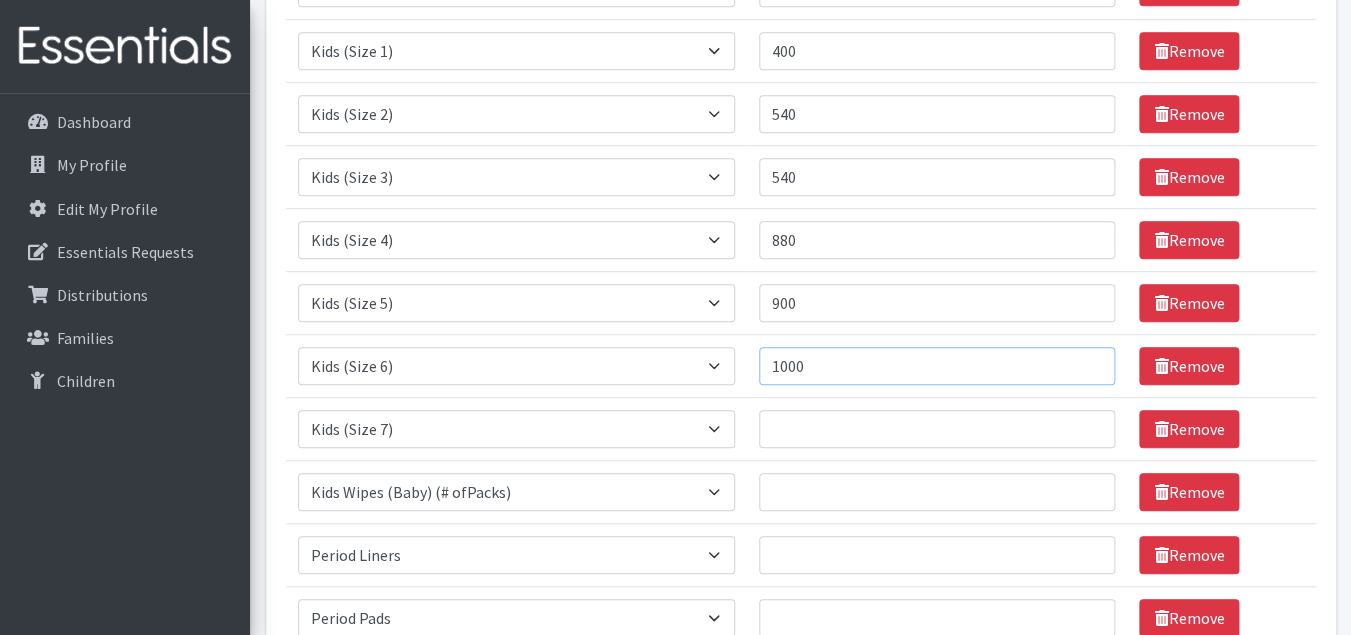 scroll, scrollTop: 457, scrollLeft: 0, axis: vertical 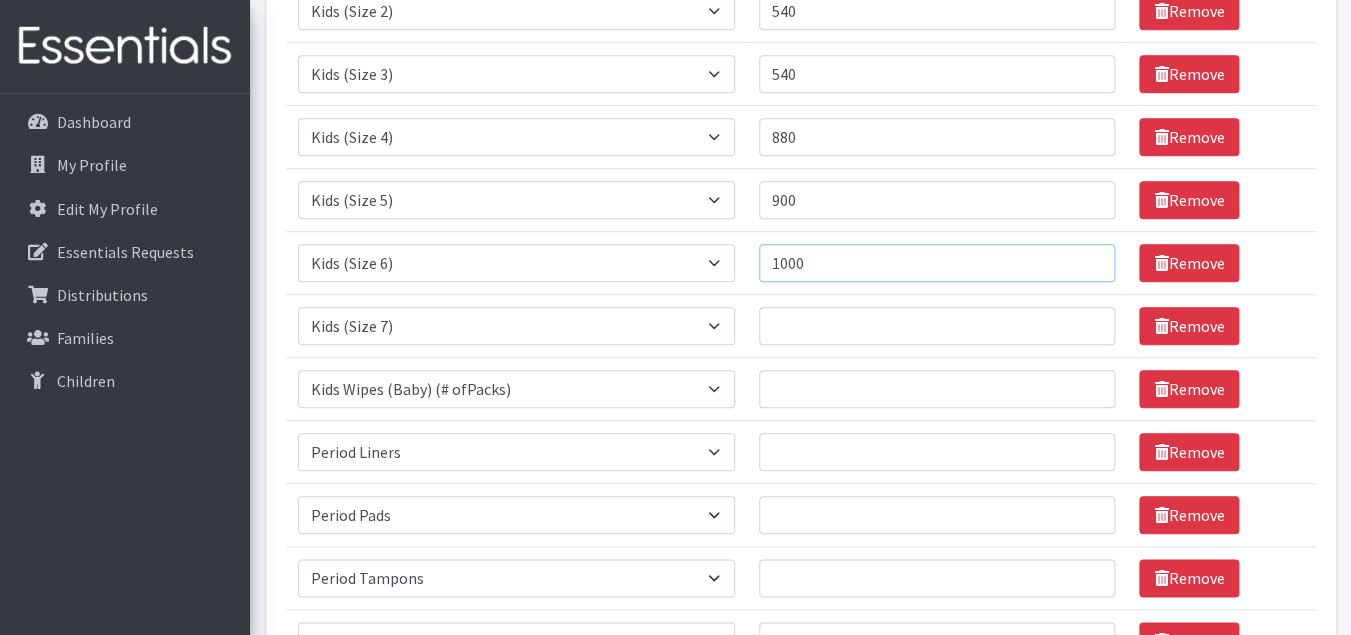 type on "1000" 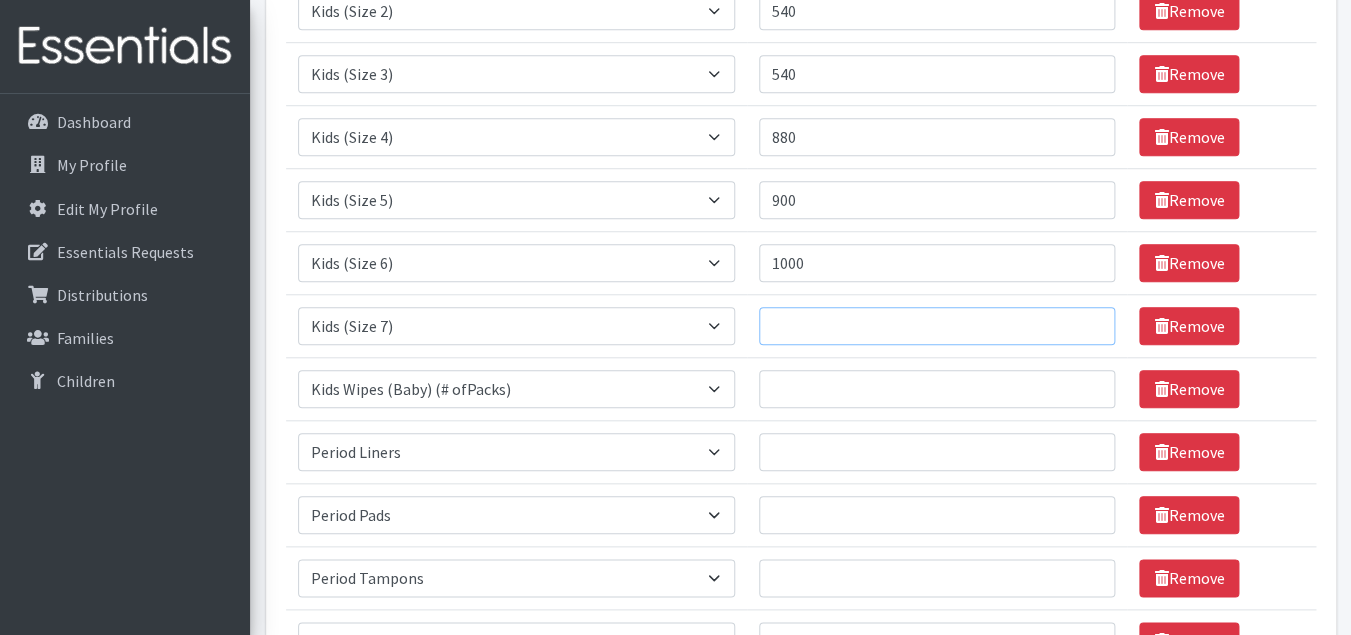 click on "Quantity" at bounding box center [937, 326] 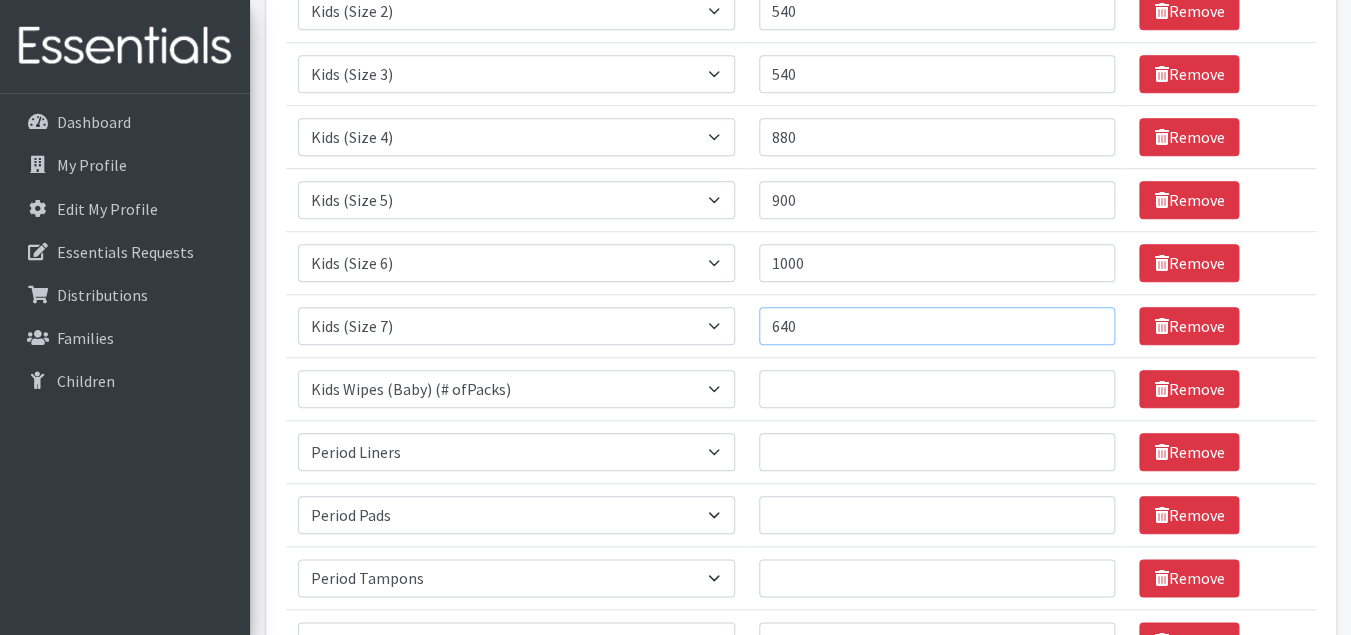 type on "640" 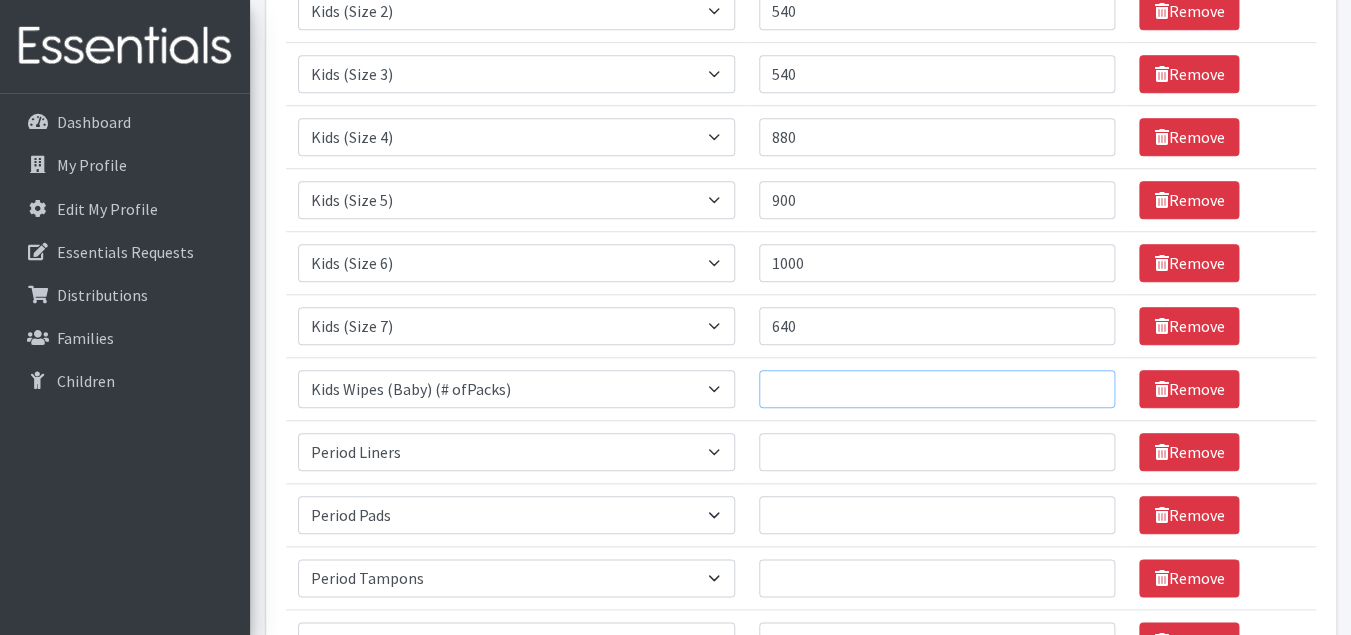 click on "Quantity" at bounding box center [937, 389] 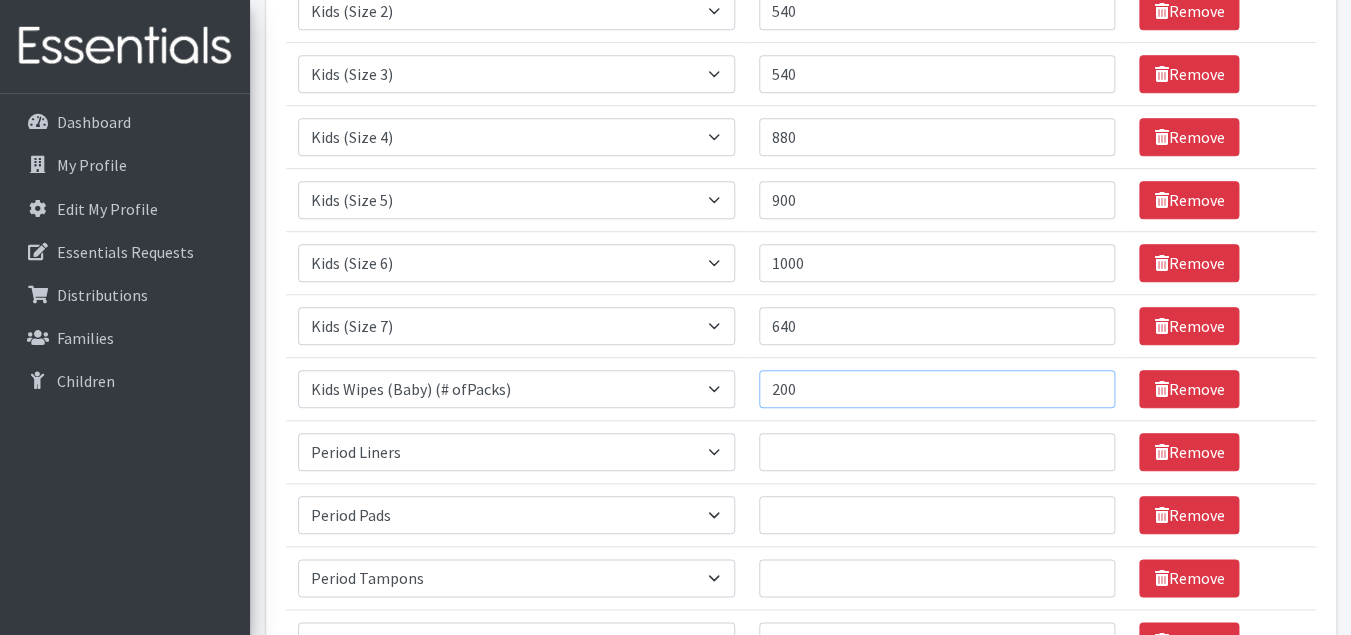 drag, startPoint x: 834, startPoint y: 388, endPoint x: 656, endPoint y: 386, distance: 178.01123 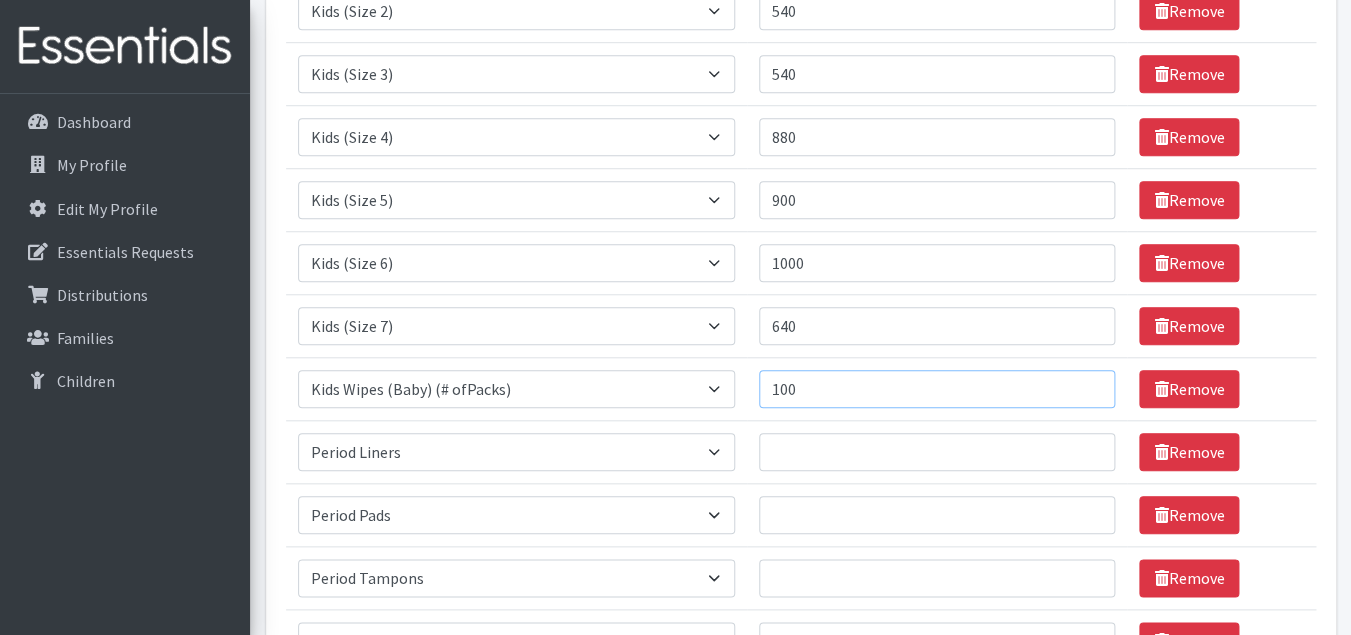 type on "100" 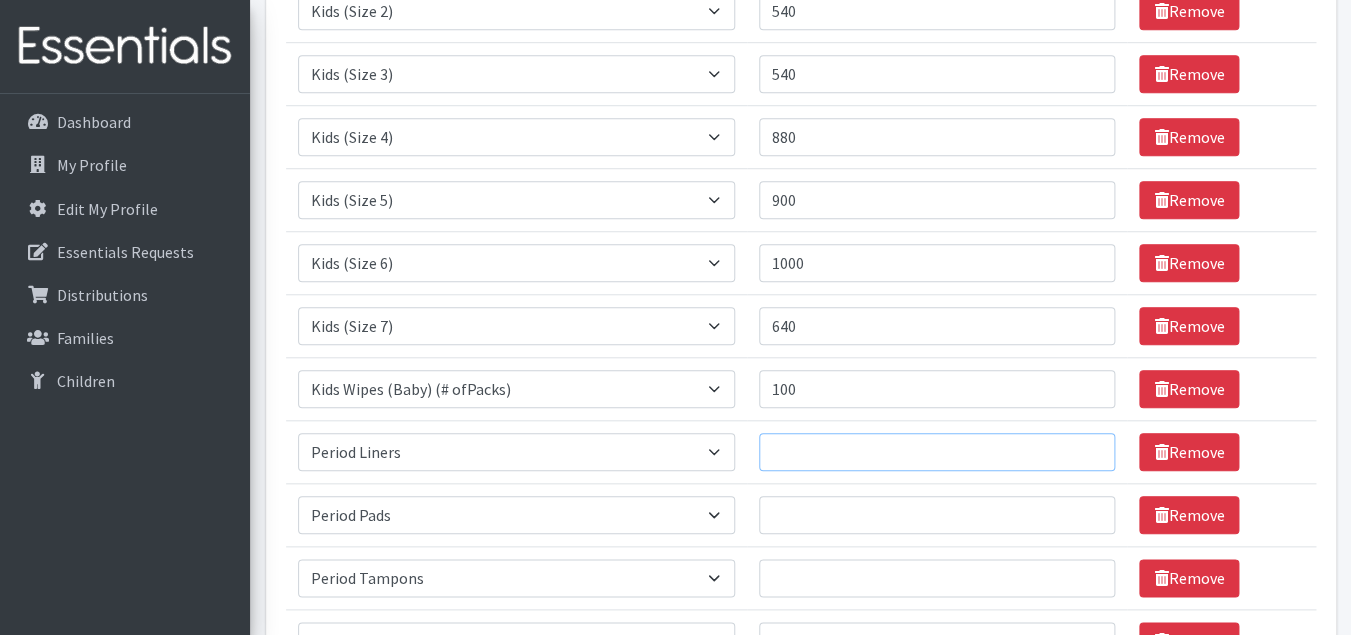 click on "Quantity" at bounding box center [937, 452] 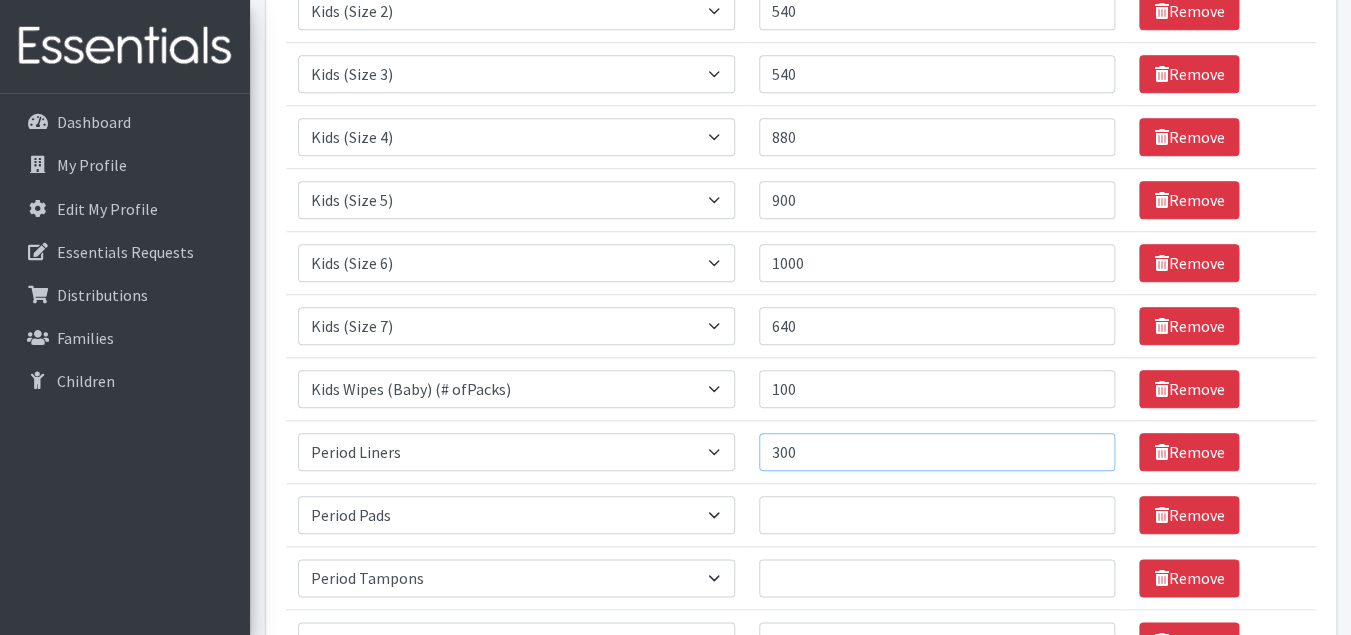 type on "300" 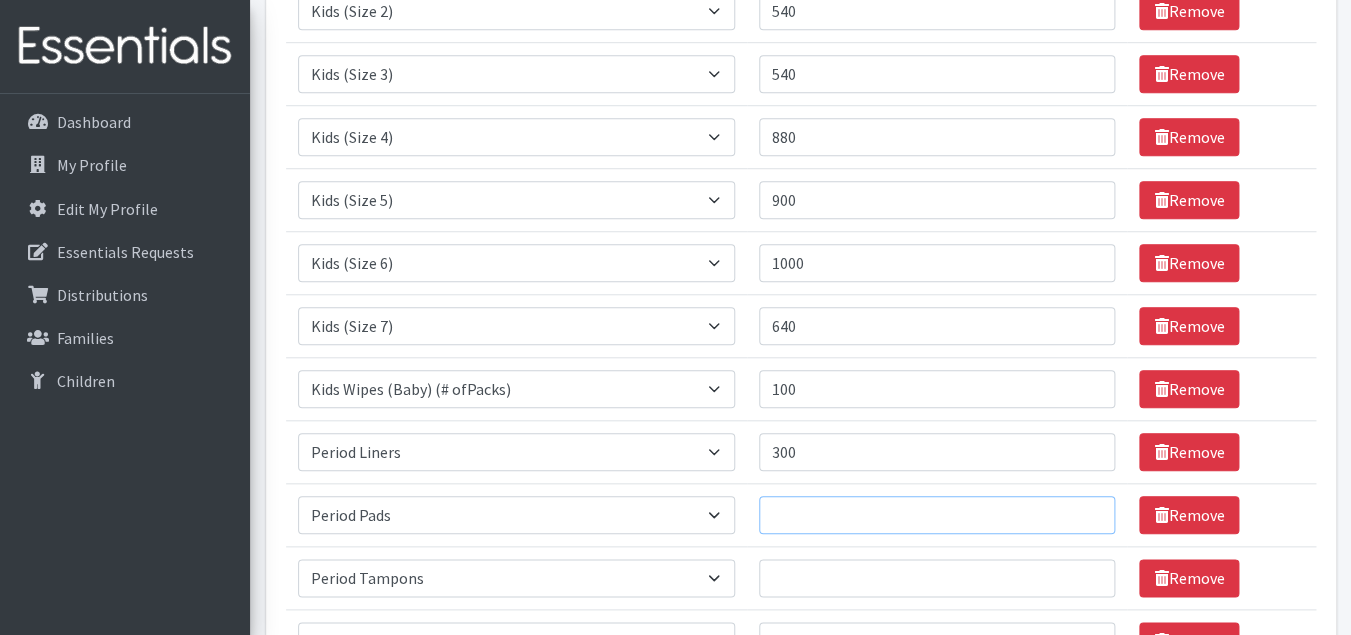 click on "Quantity" at bounding box center [937, 515] 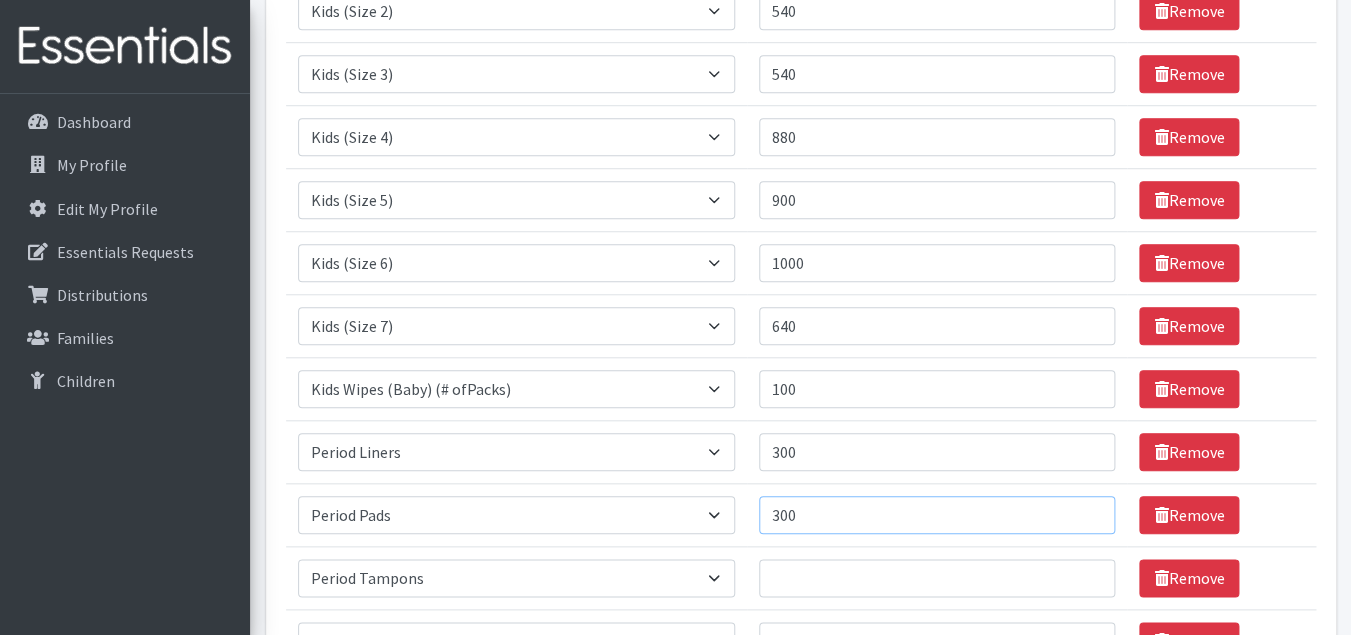 type on "300" 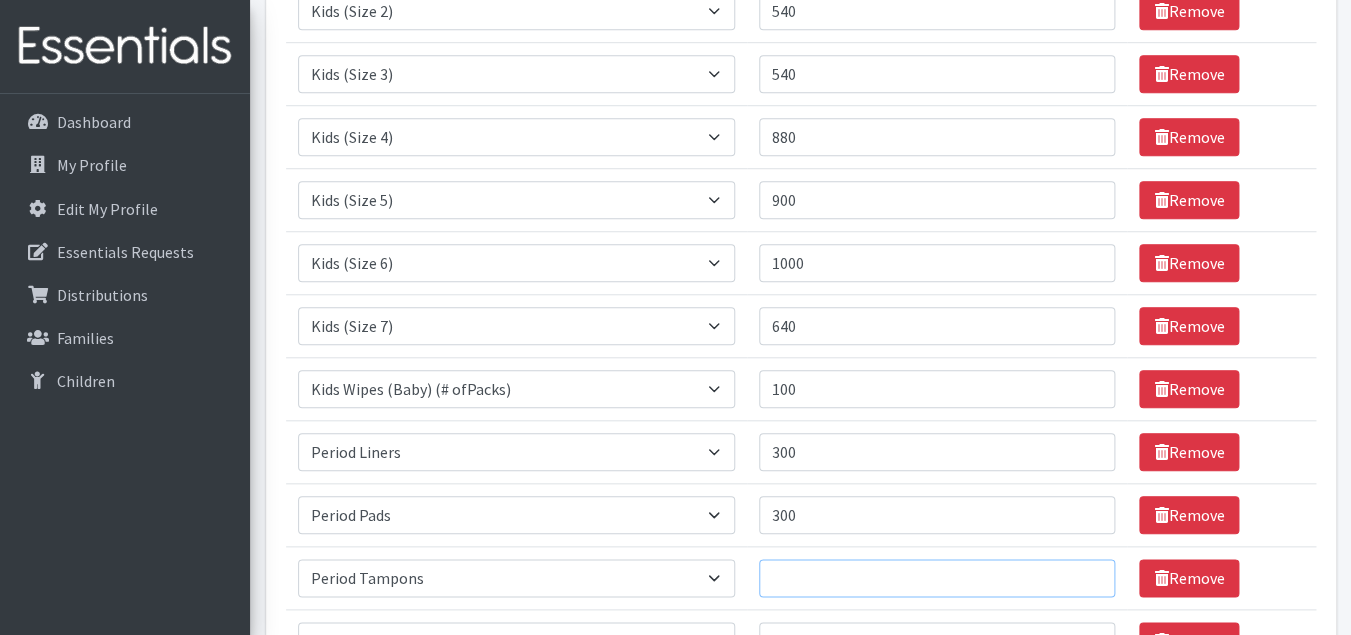 click on "Quantity" at bounding box center [937, 578] 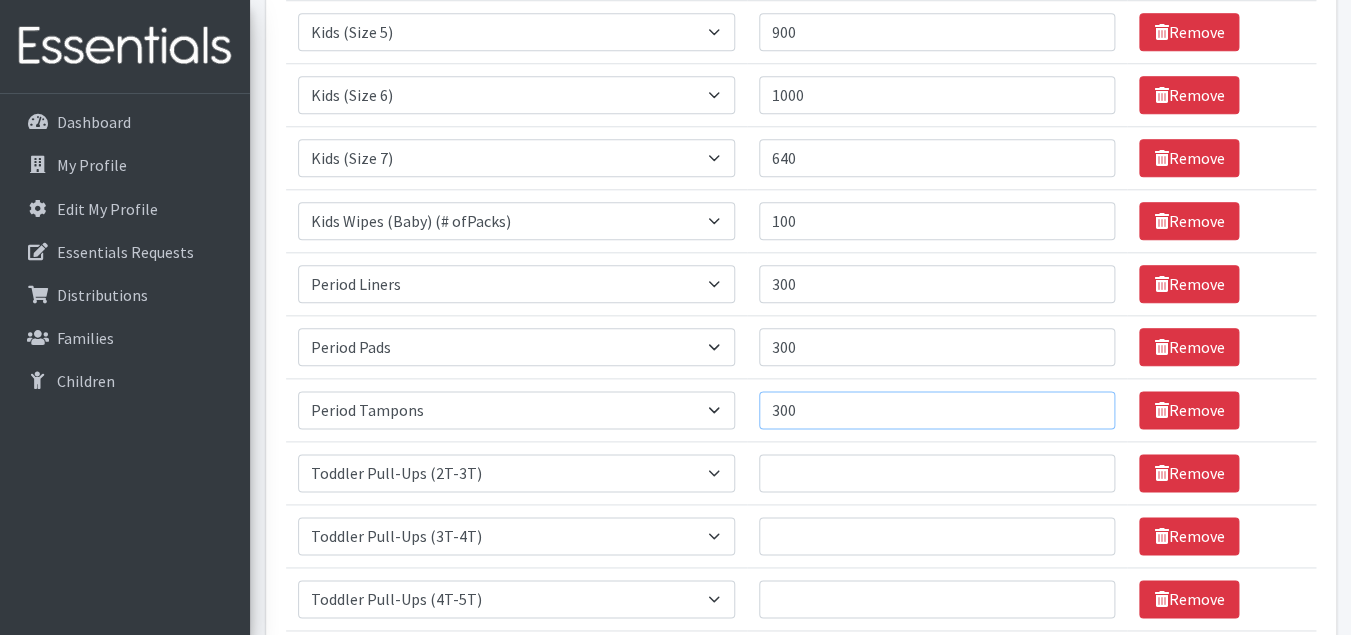 scroll, scrollTop: 626, scrollLeft: 0, axis: vertical 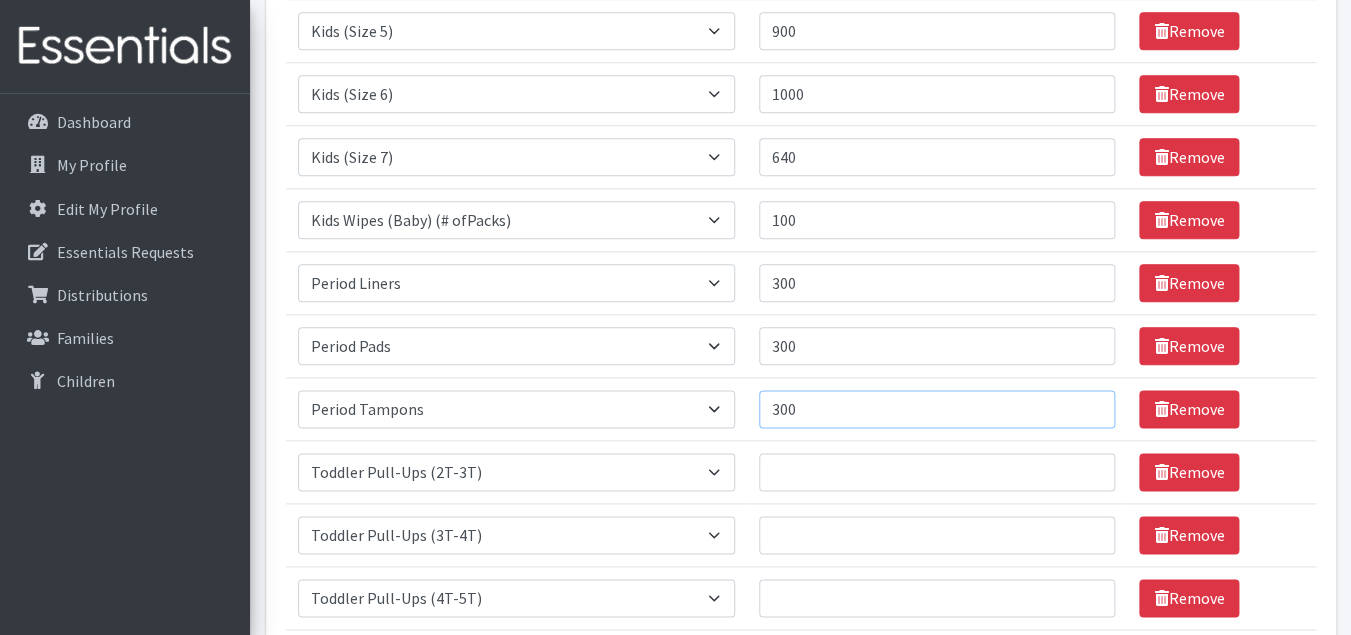 type on "300" 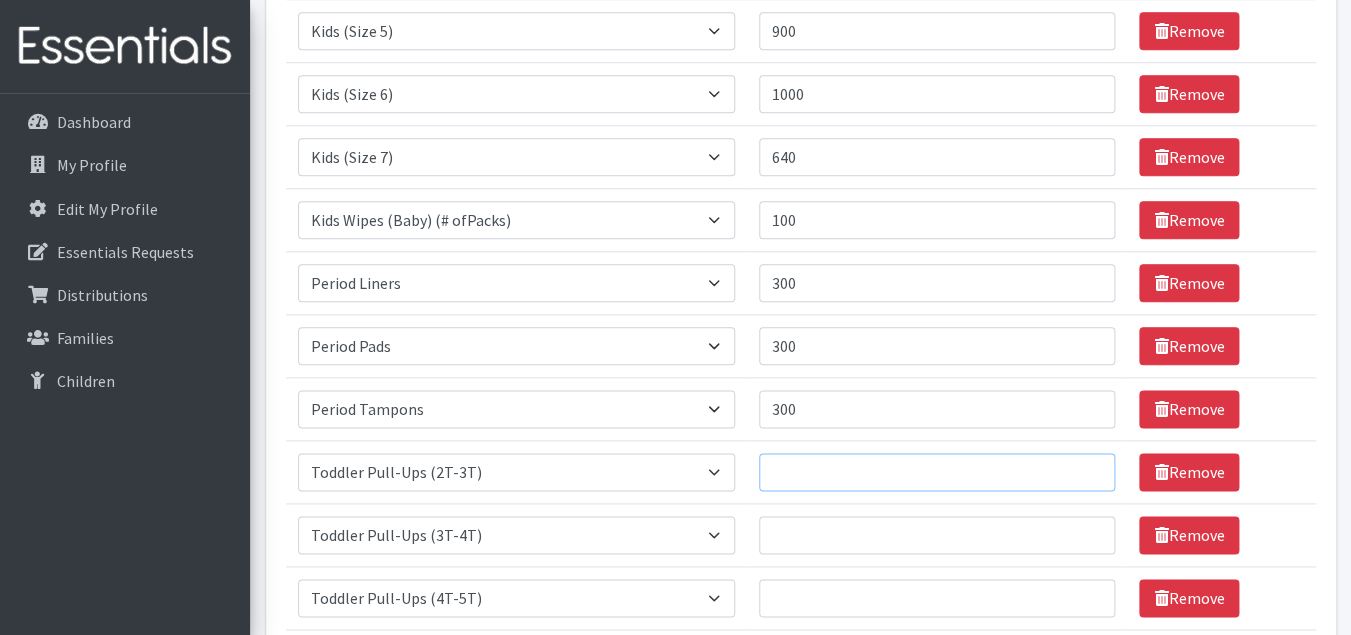 click on "Quantity" at bounding box center (937, 472) 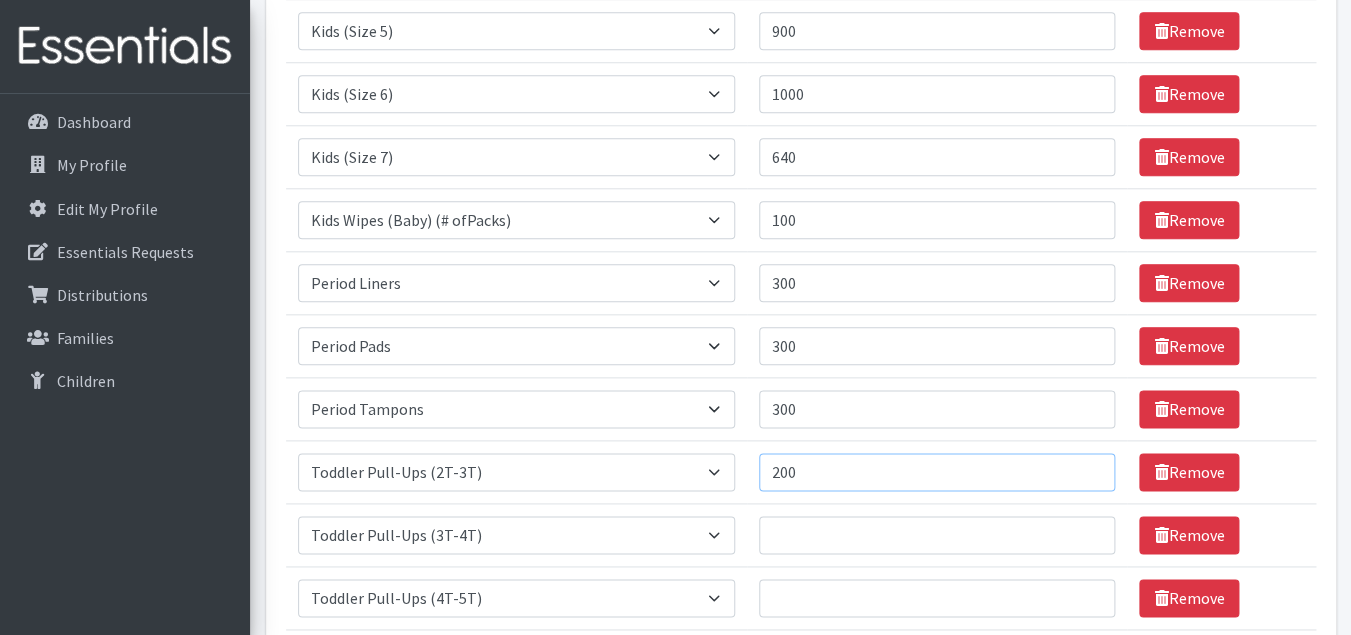 type on "200" 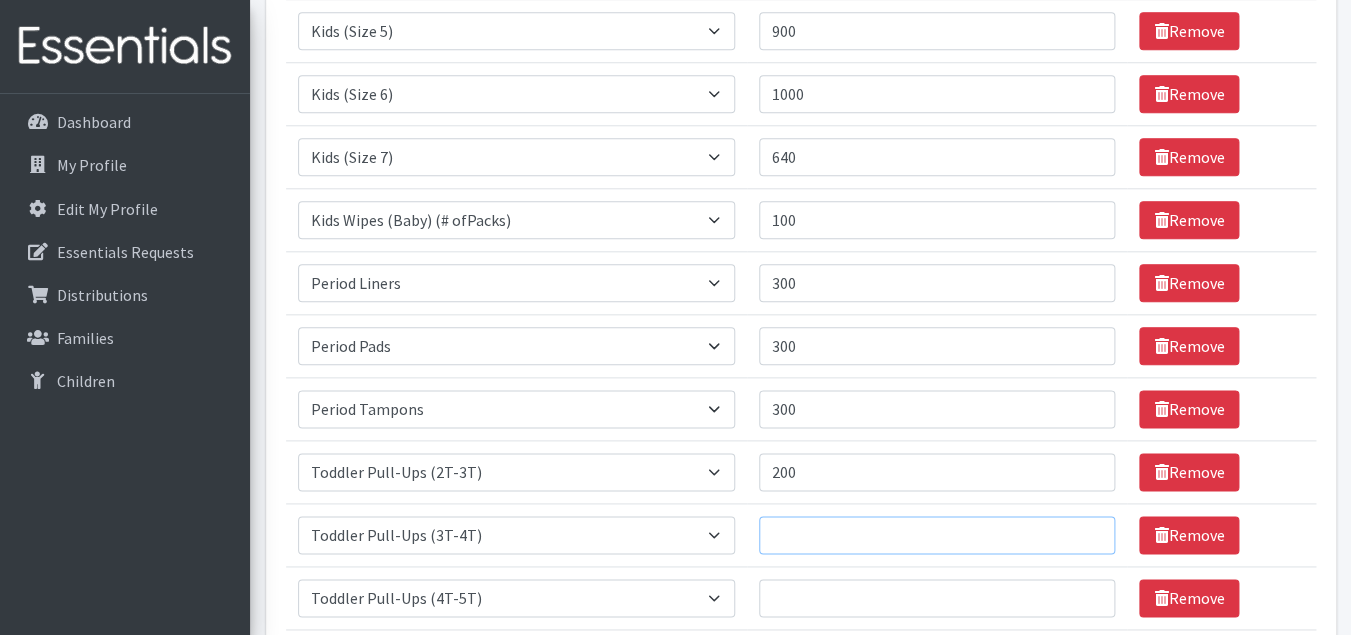 click on "Quantity" at bounding box center (937, 535) 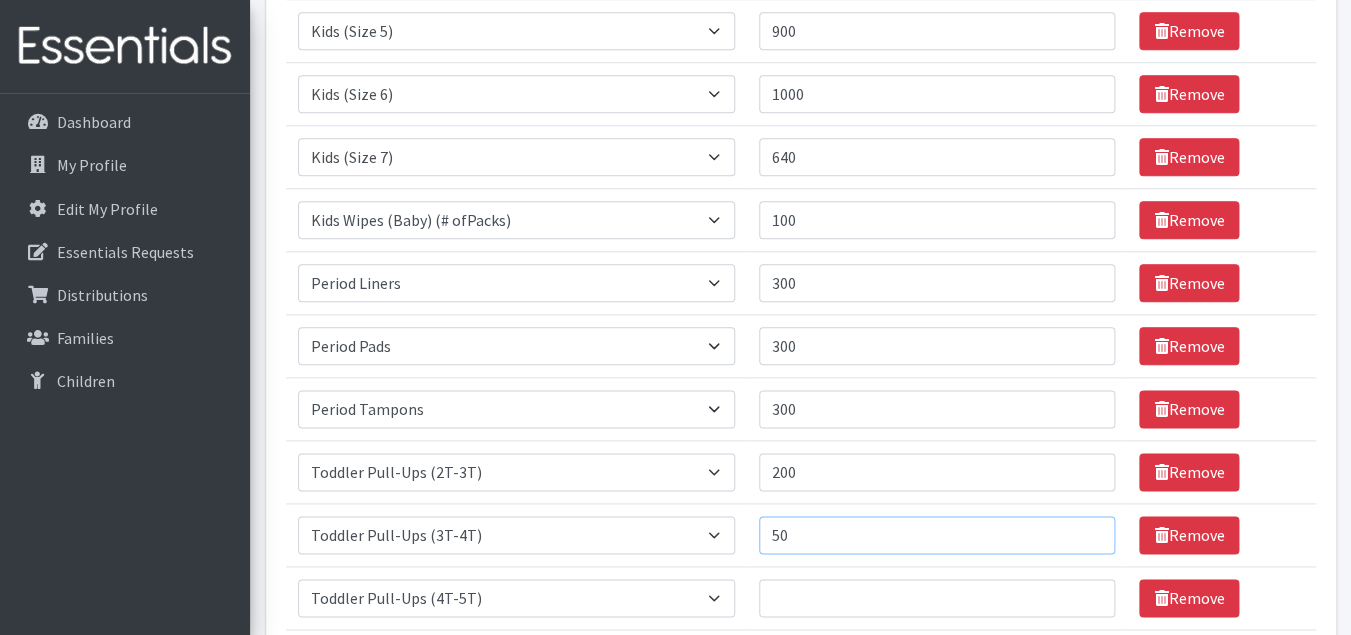 type on "50" 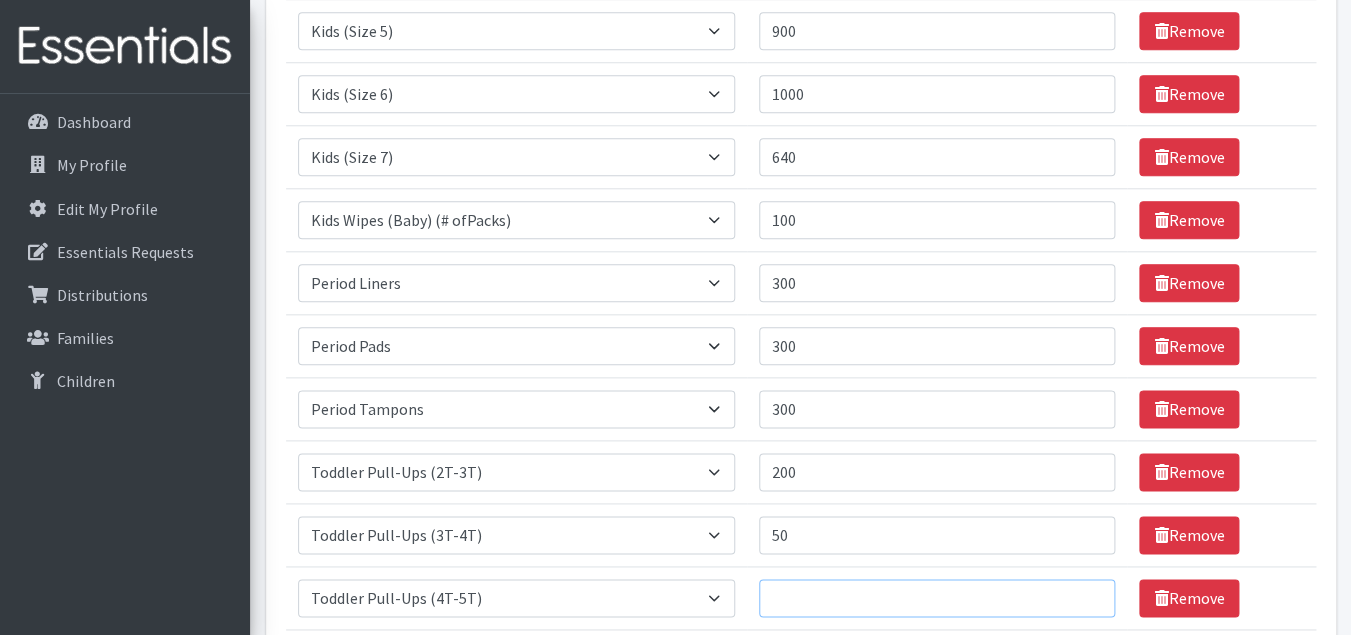 click on "Quantity" at bounding box center (937, 598) 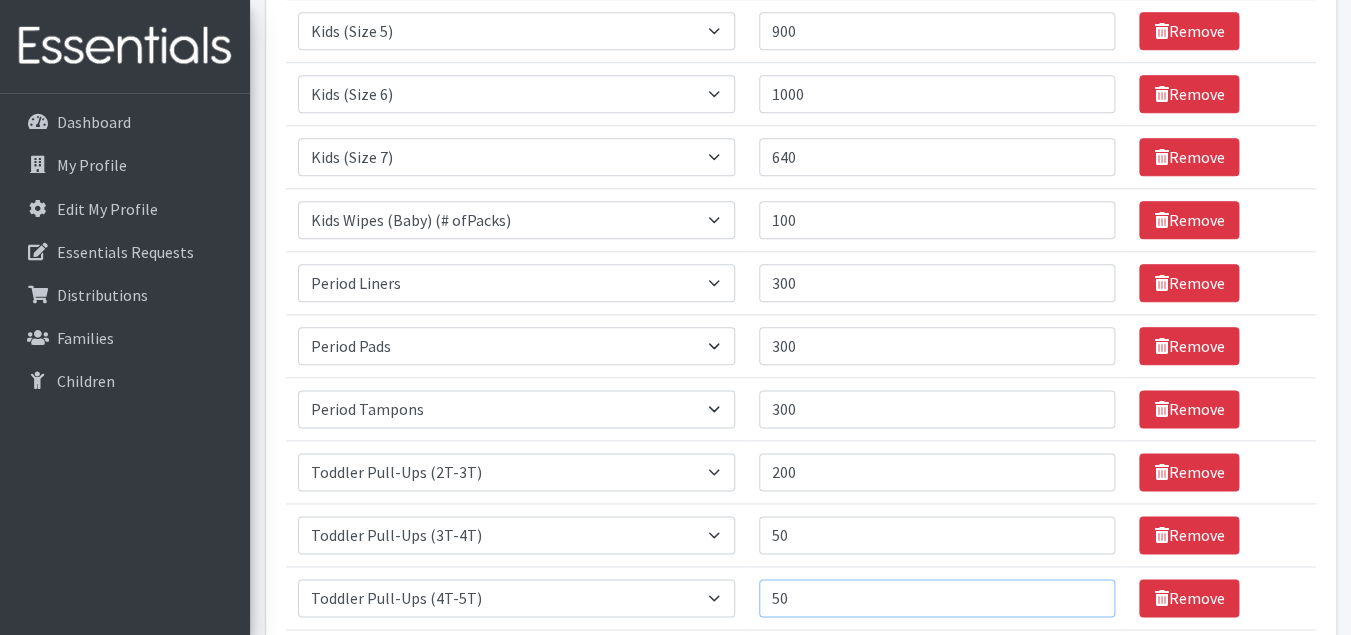 type on "50" 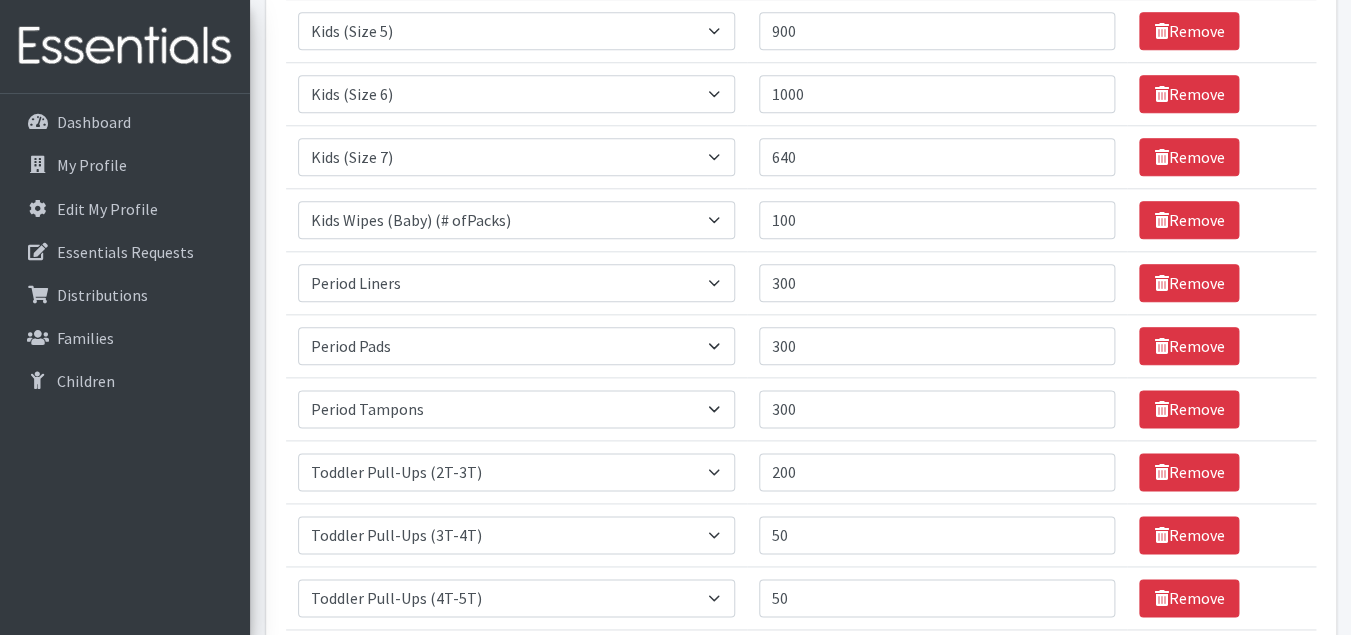 click on "Quantity
50" at bounding box center [937, 534] 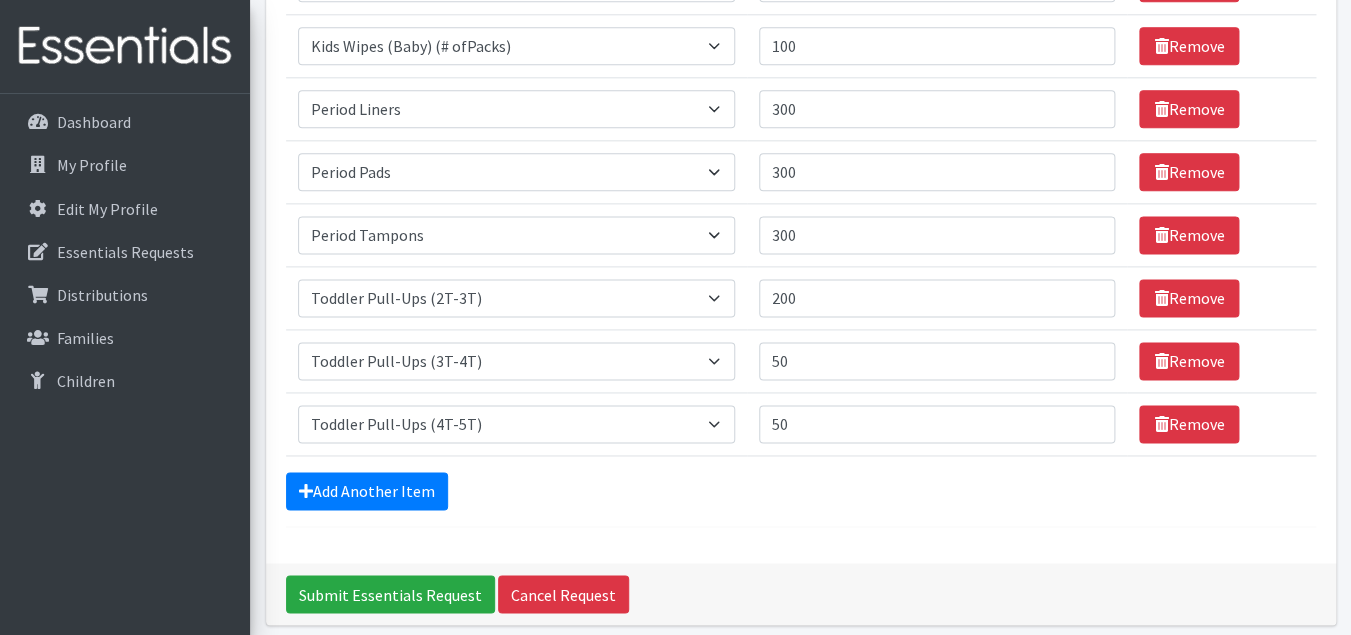 scroll, scrollTop: 881, scrollLeft: 0, axis: vertical 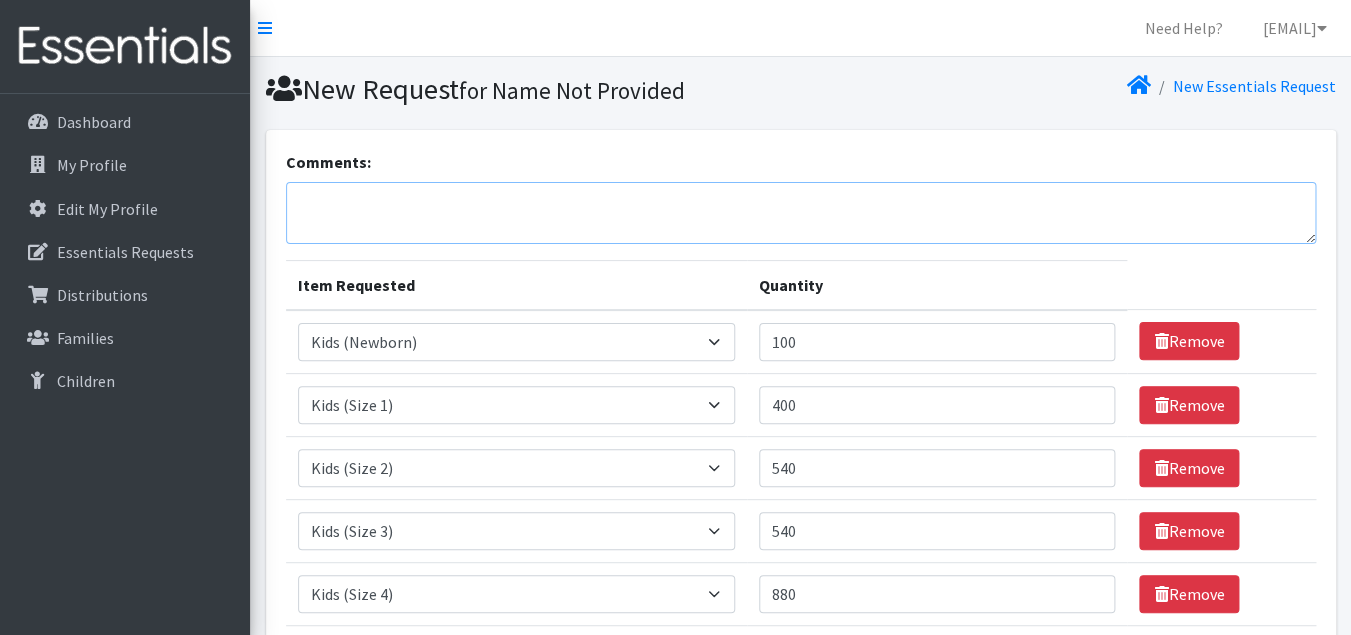 click on "Comments:" at bounding box center (801, 213) 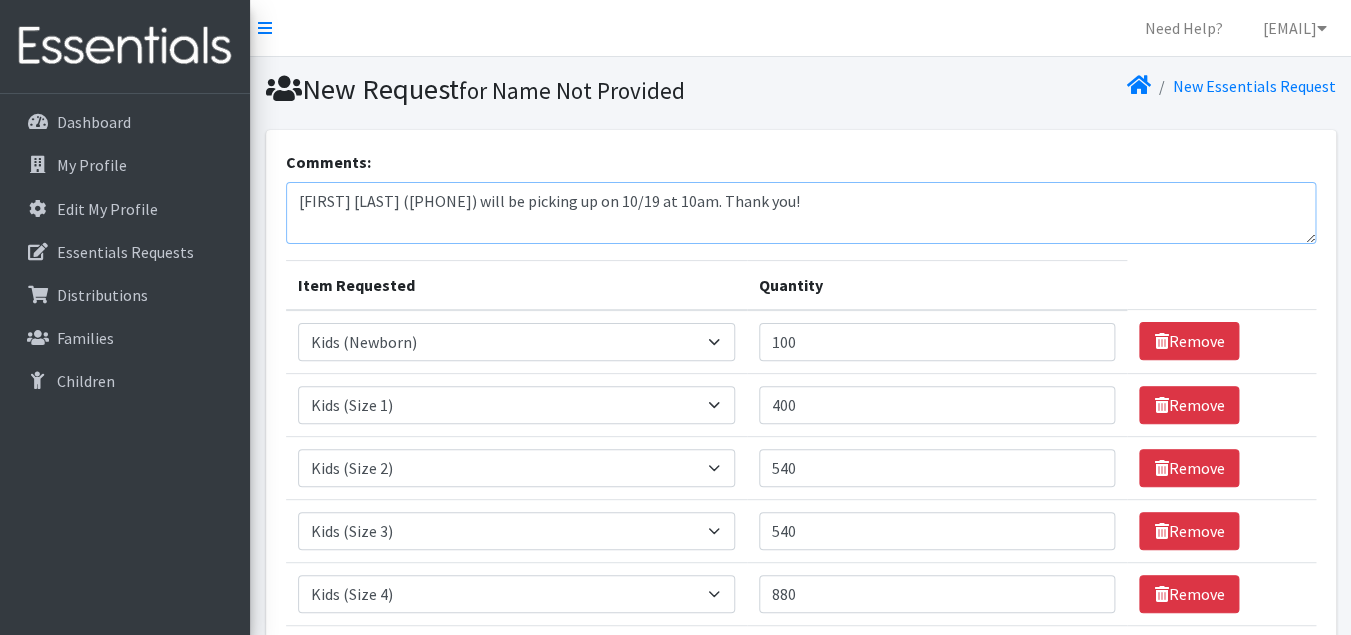 click on "Bailey Huffman (512) 660-0177 will be picking up on 10/19 at 10am.  Thank you!" at bounding box center (801, 213) 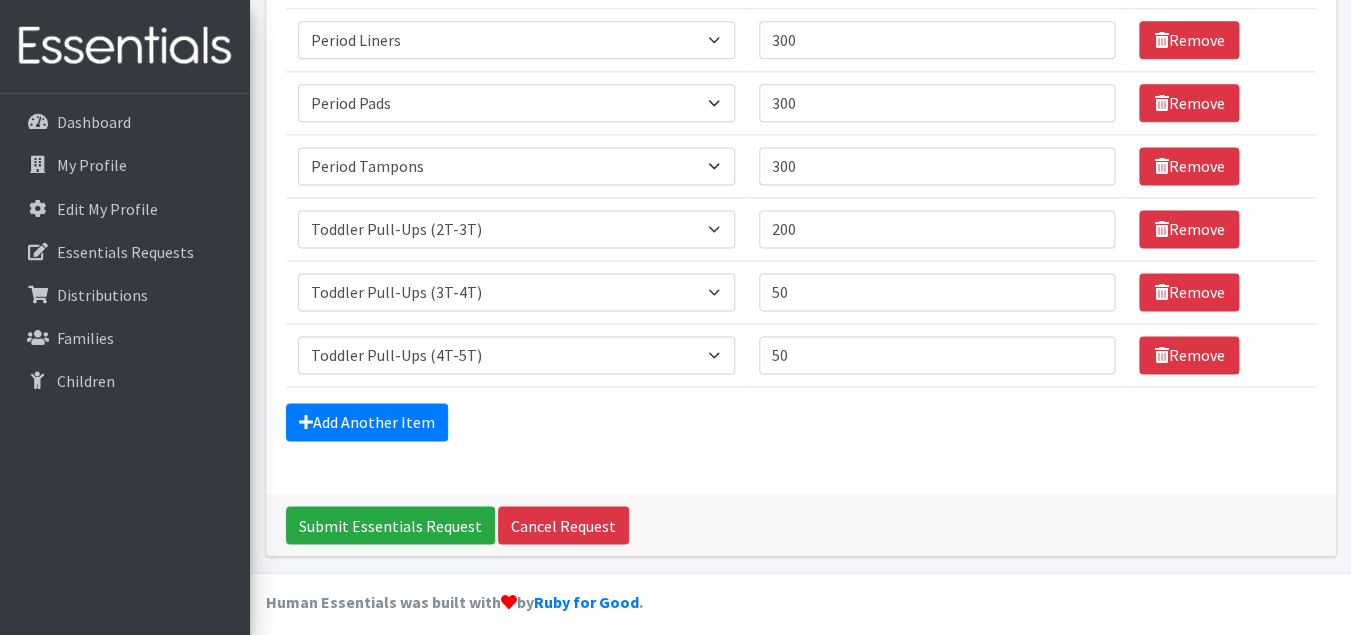 scroll, scrollTop: 881, scrollLeft: 0, axis: vertical 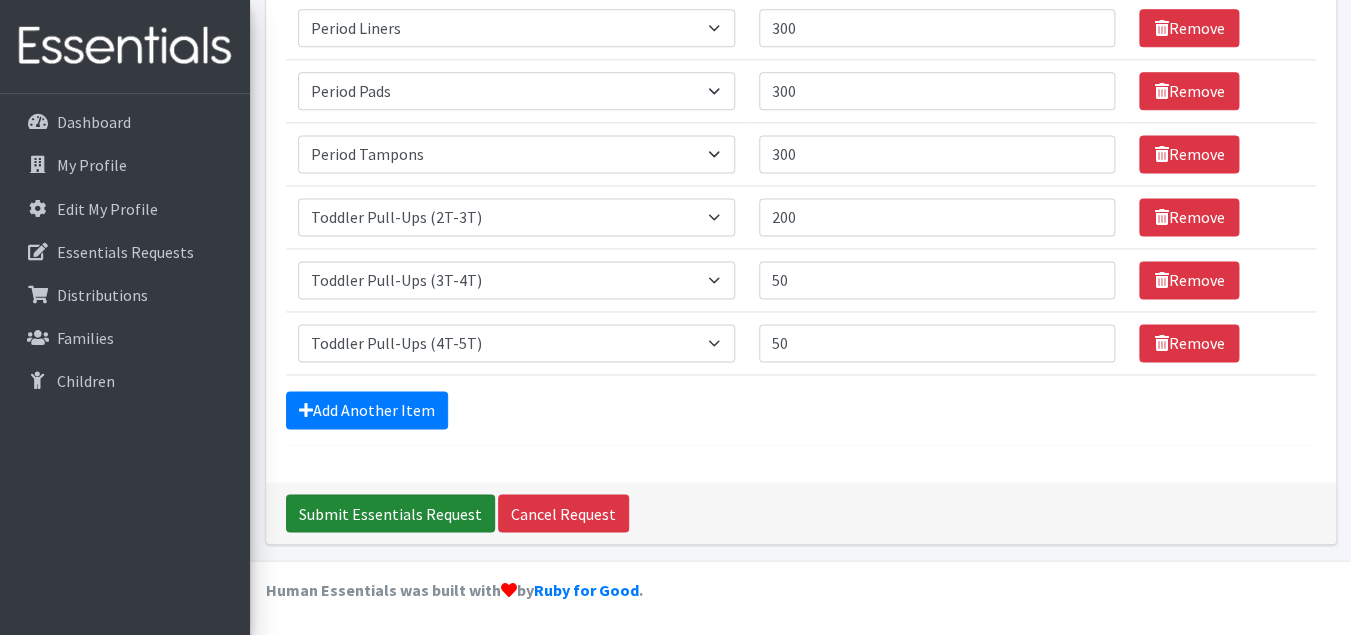 type on "Bailey Huffman (512) 660-0177 will be picking up on 8/20 at 10am.  Thank you!" 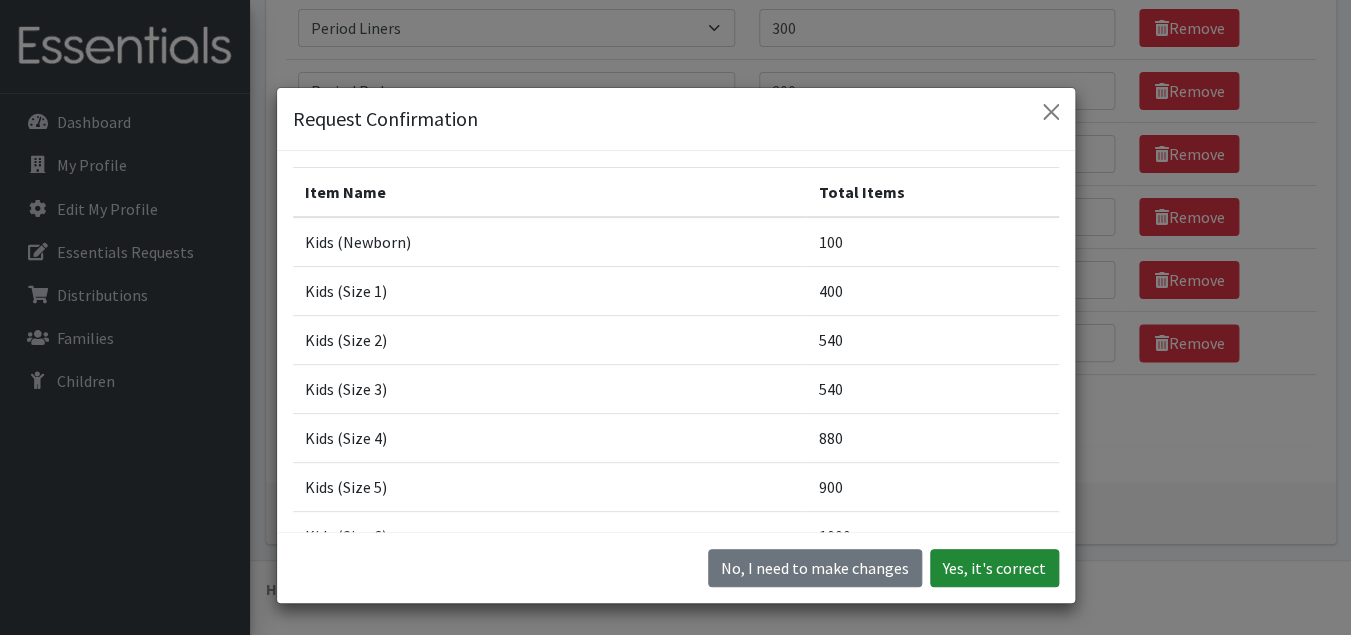 click on "Yes, it's correct" at bounding box center (994, 568) 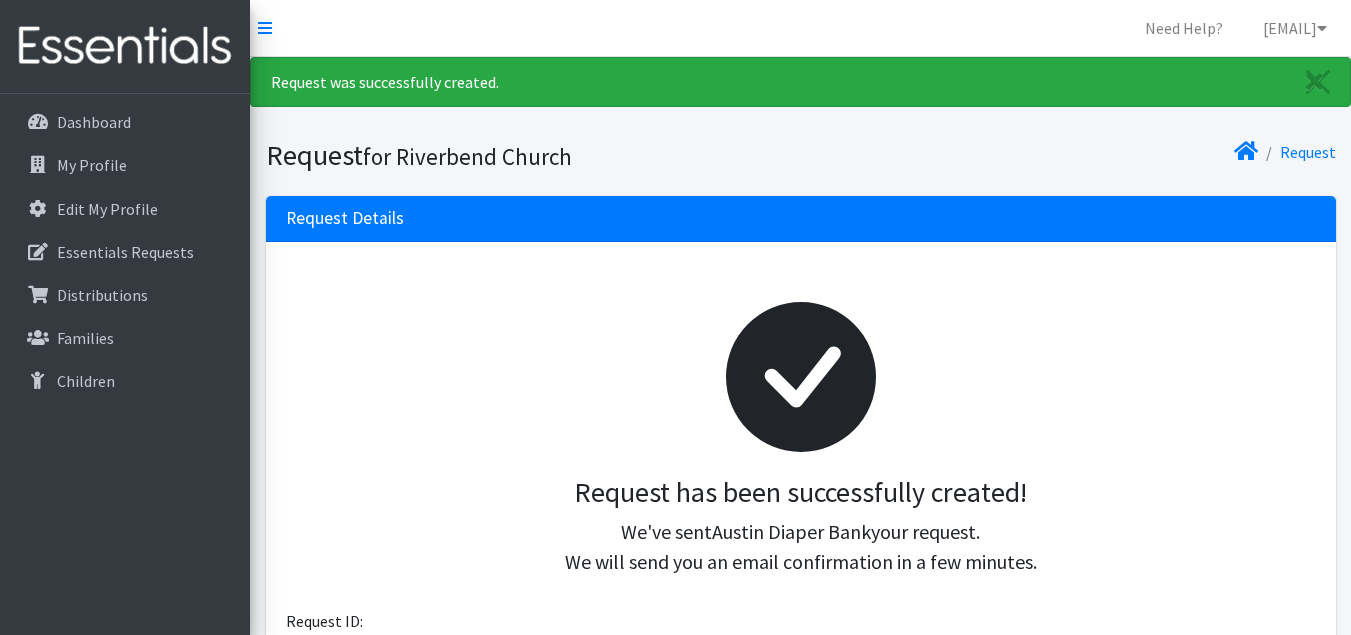 scroll, scrollTop: 0, scrollLeft: 0, axis: both 